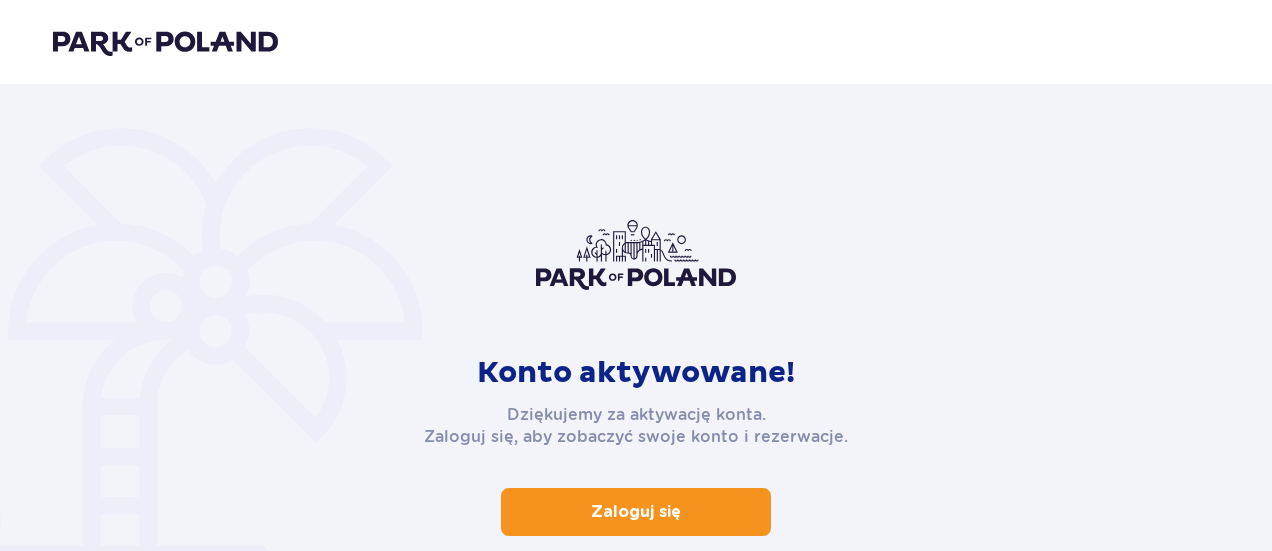 scroll, scrollTop: 0, scrollLeft: 0, axis: both 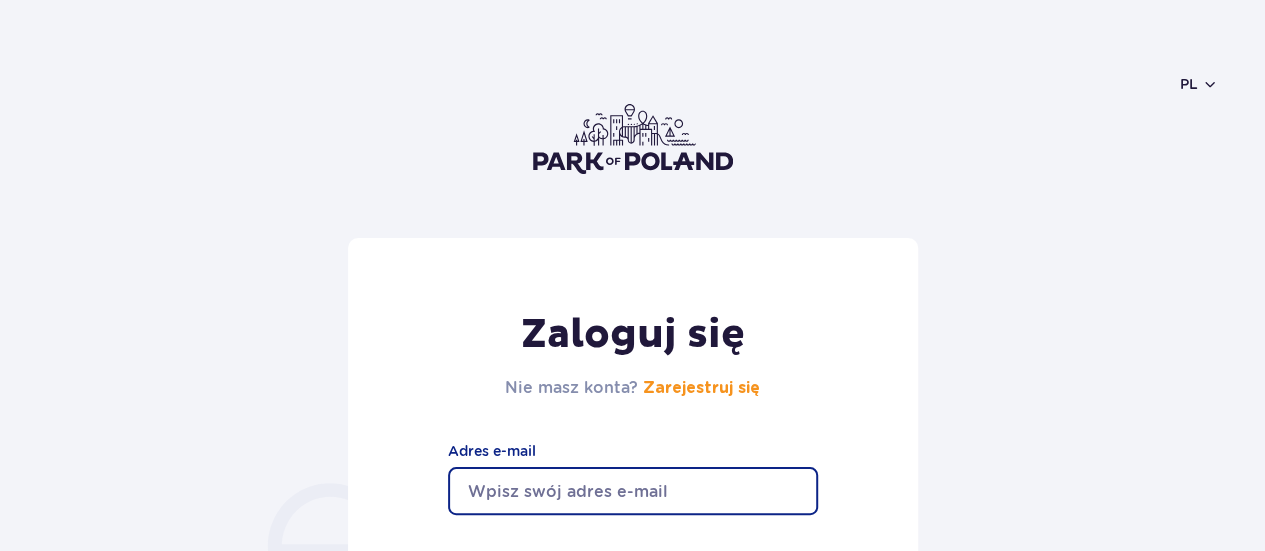 click at bounding box center [633, 491] 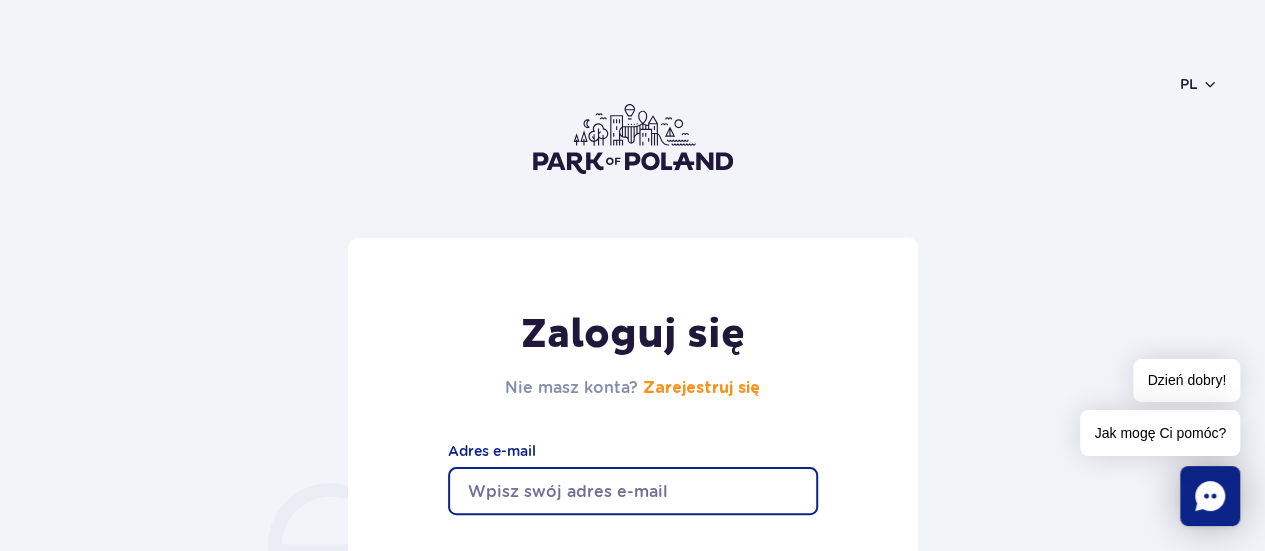 type on "[EMAIL]" 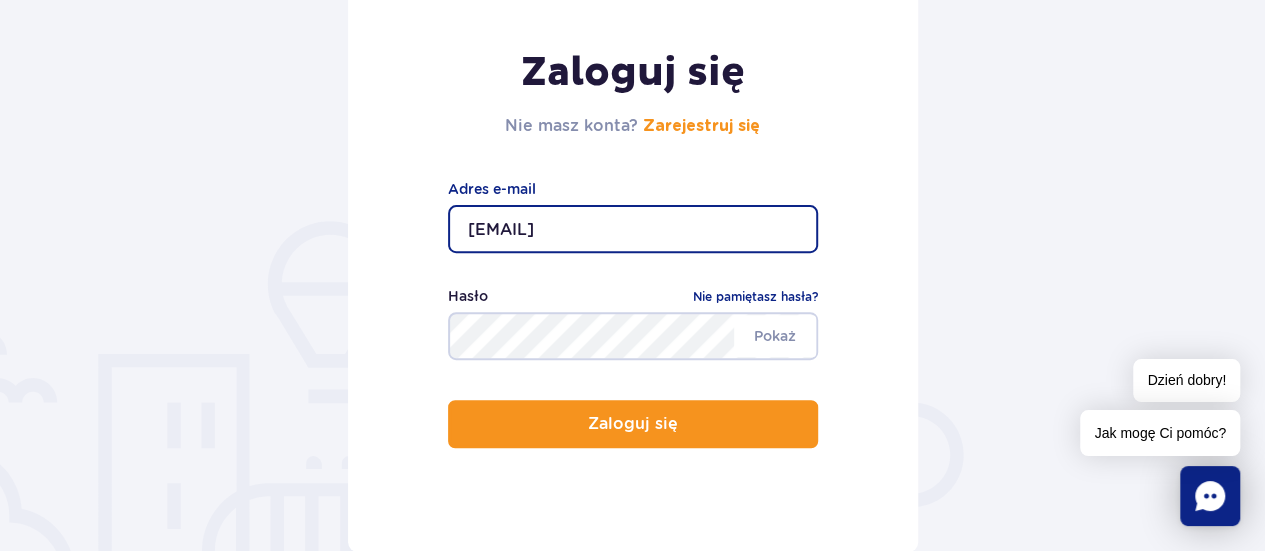 scroll, scrollTop: 300, scrollLeft: 0, axis: vertical 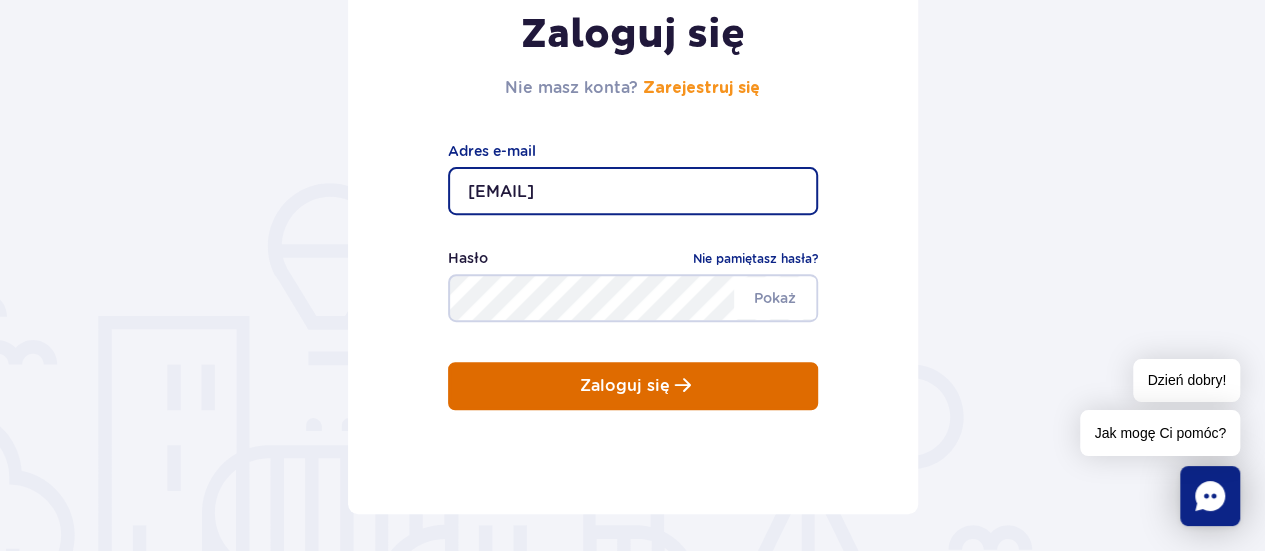 click on "Zaloguj się" at bounding box center [633, 386] 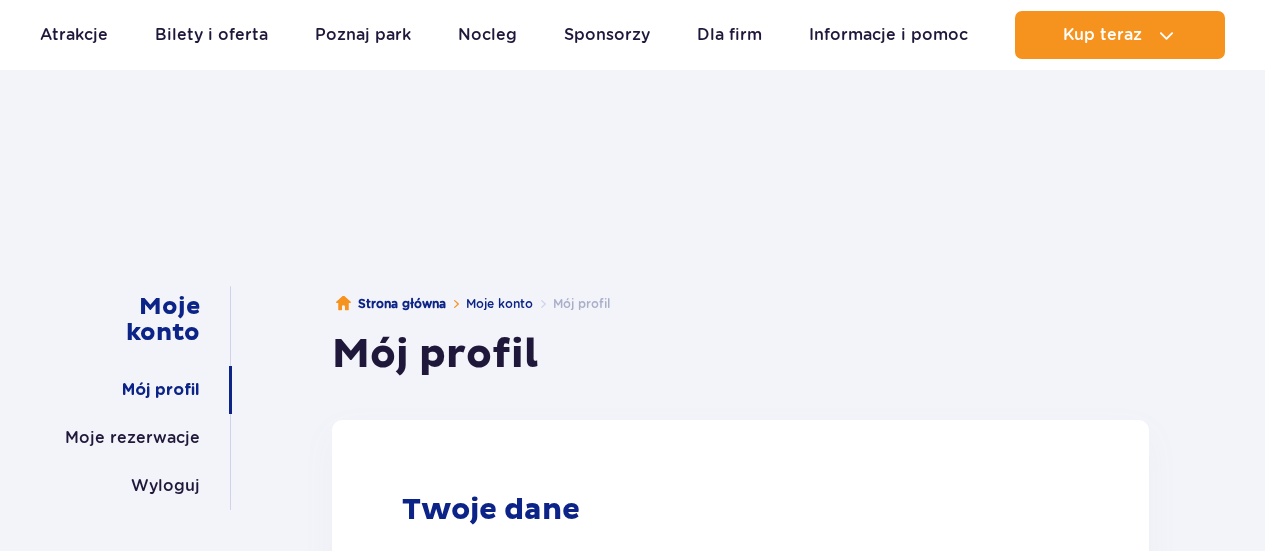 scroll, scrollTop: 400, scrollLeft: 0, axis: vertical 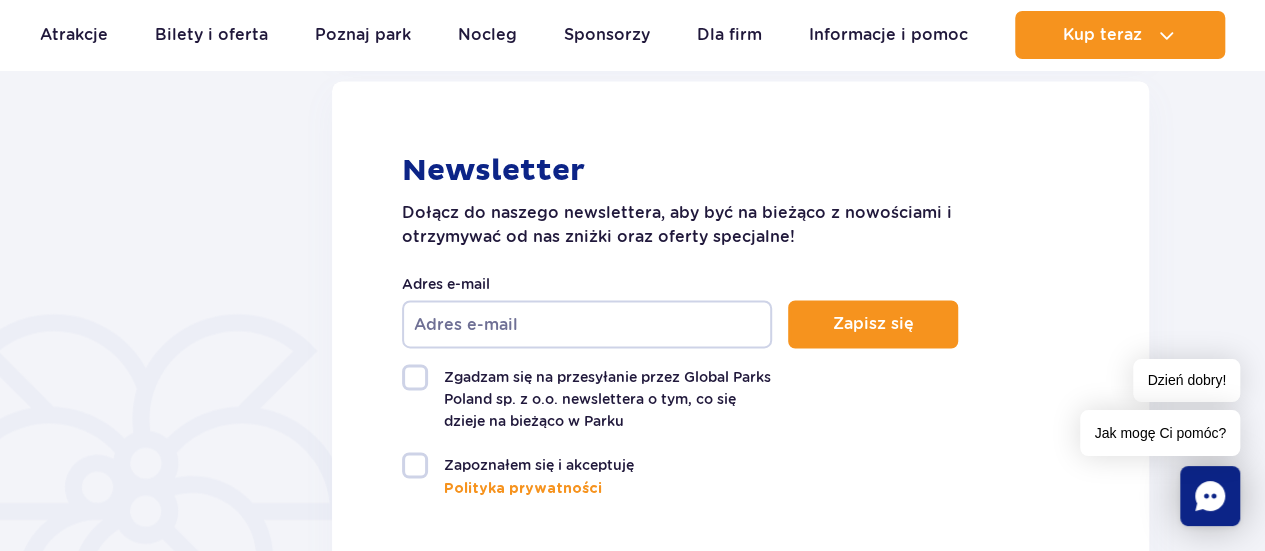 click on "Adres e-mail" at bounding box center (587, 324) 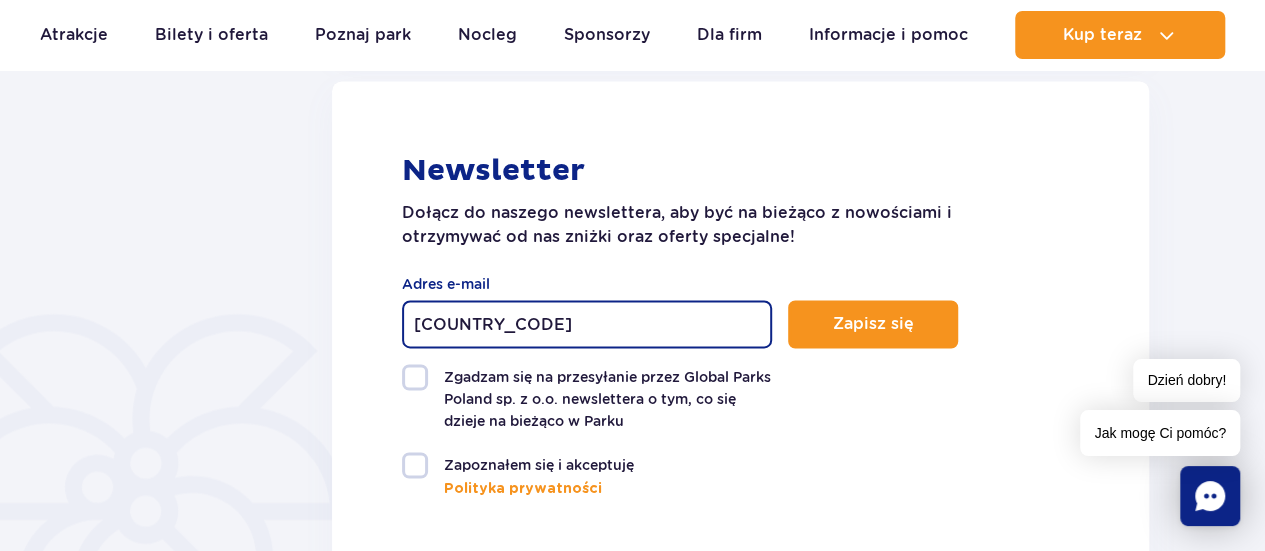 type on "F" 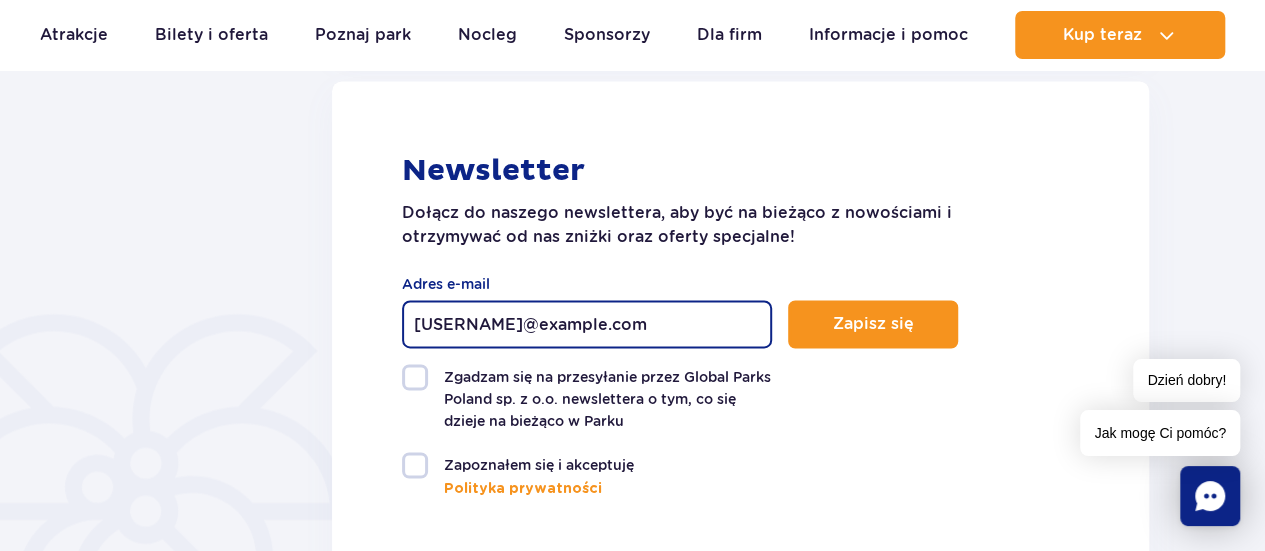 type on "figurska.barbara@allianz.com.pl" 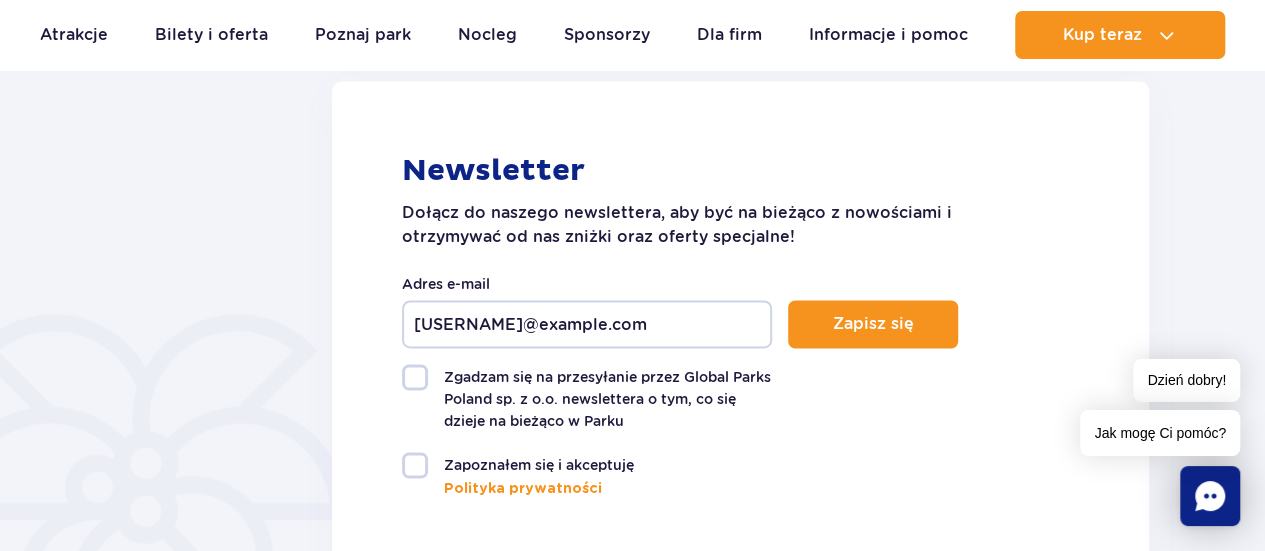 click on "Zgadzam się na przesyłanie przez Global Parks Poland sp. z o.o. newslettera o tym,
co się dzieje na bieżąco w Parku" at bounding box center (587, 398) 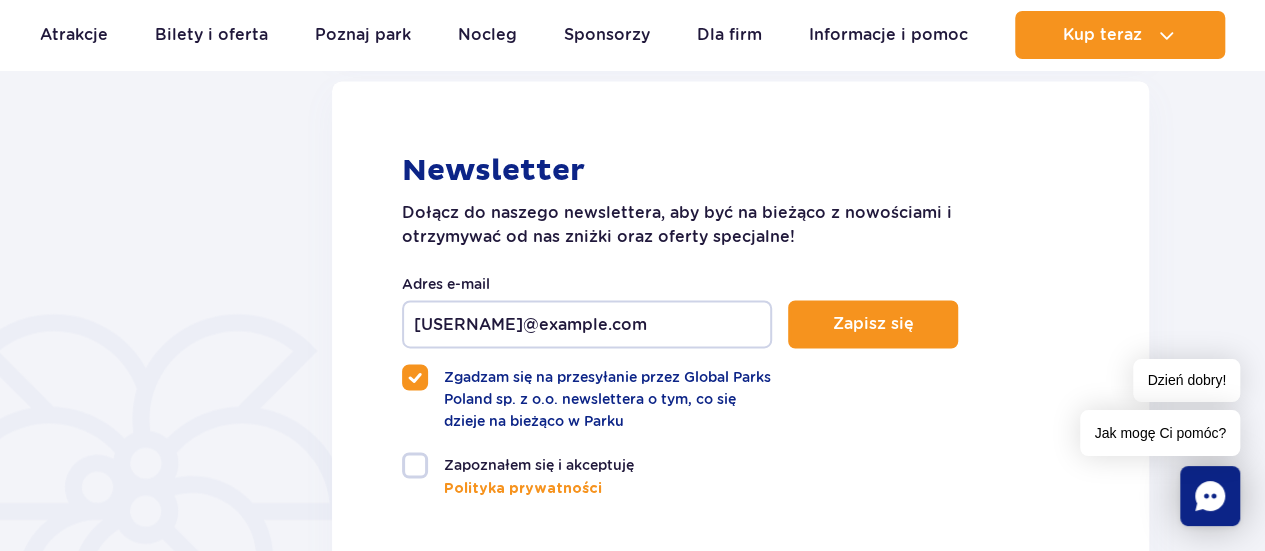 click on "Zapoznałem się i akceptuję" at bounding box center [587, 465] 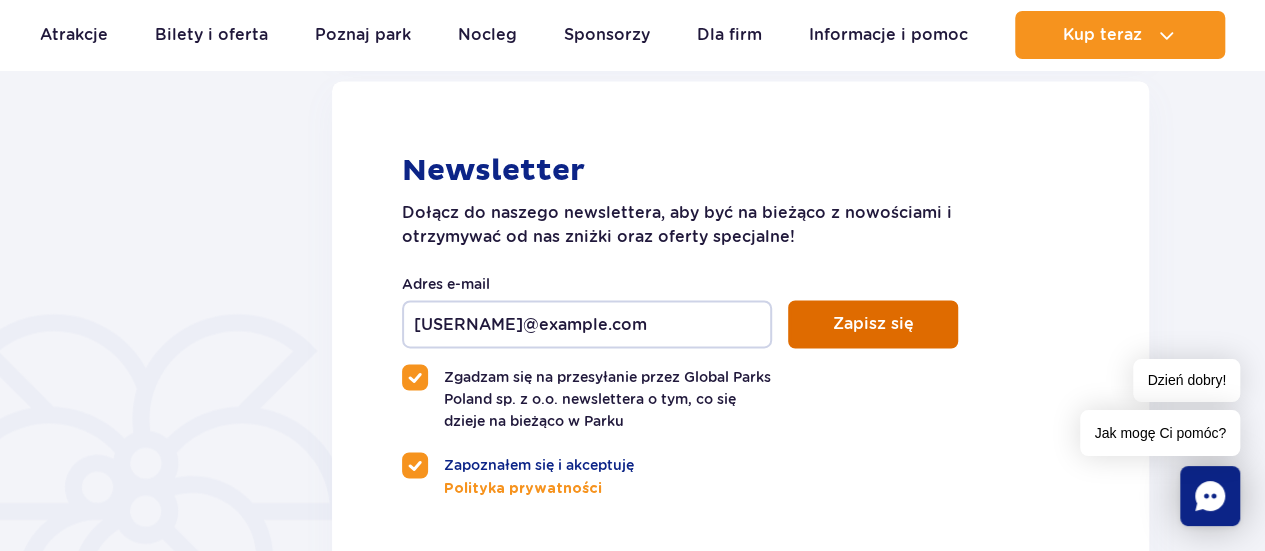 click on "Zapisz się" at bounding box center [873, 324] 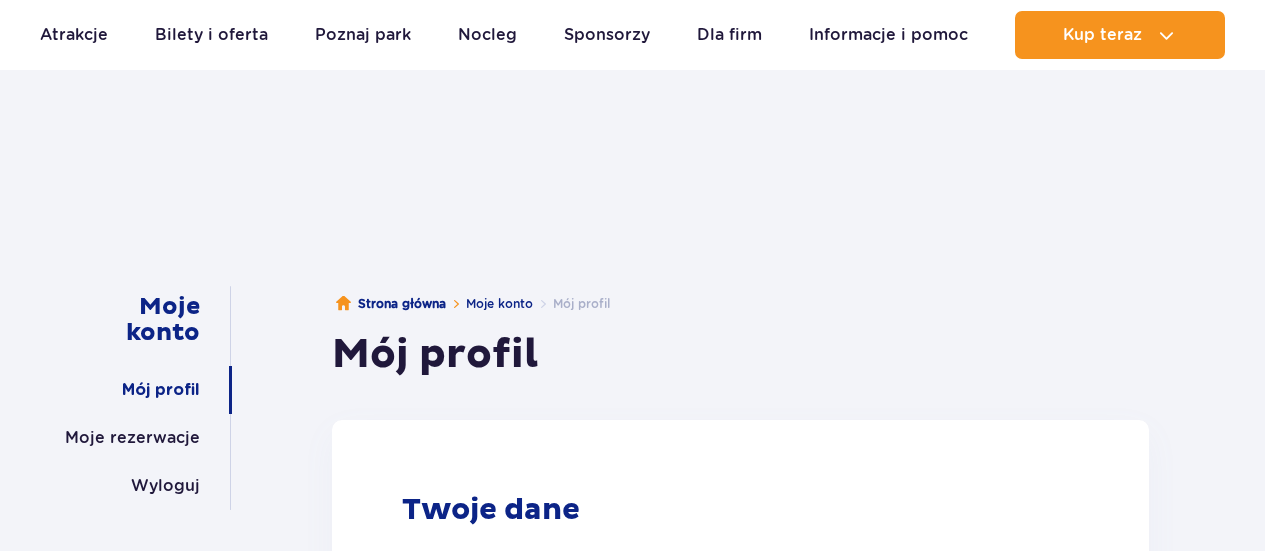 scroll, scrollTop: 1481, scrollLeft: 0, axis: vertical 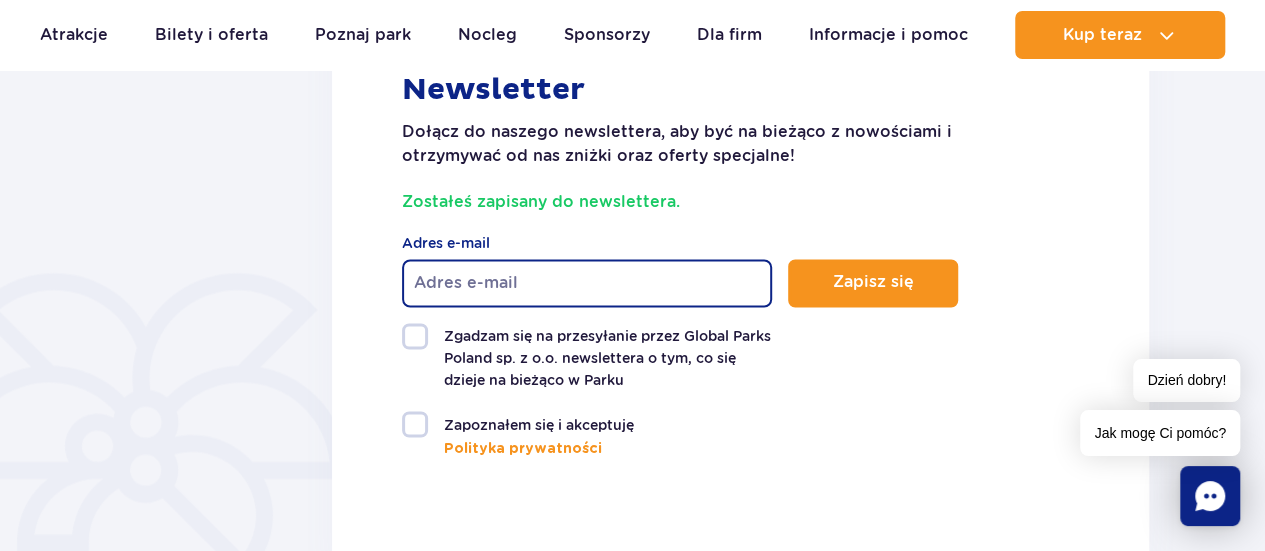 click on "Adres e-mail" at bounding box center [587, 283] 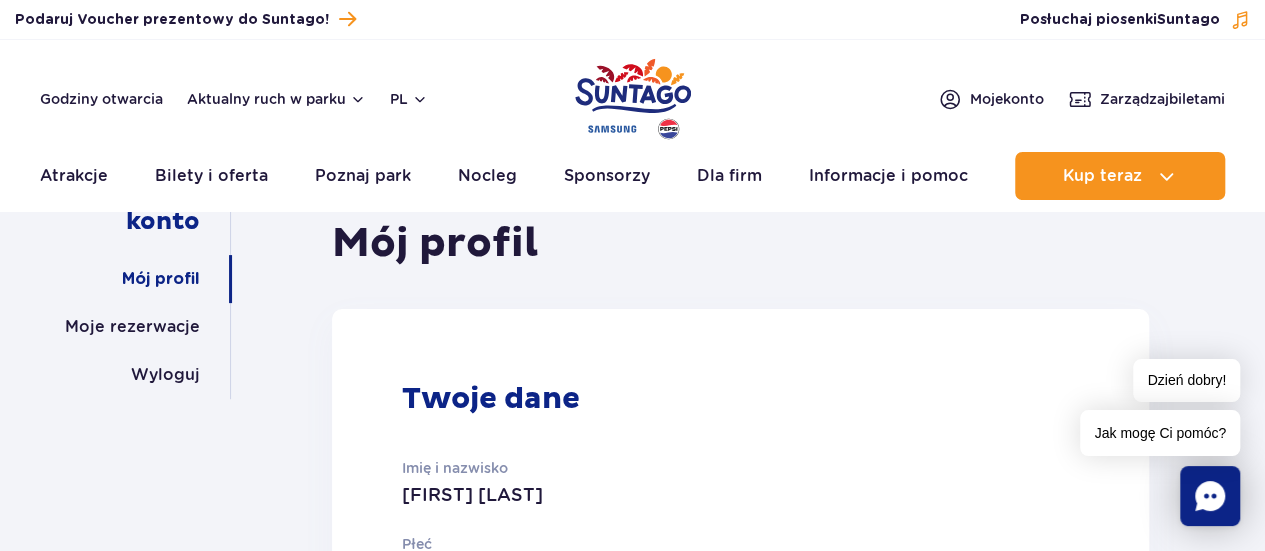 scroll, scrollTop: 0, scrollLeft: 0, axis: both 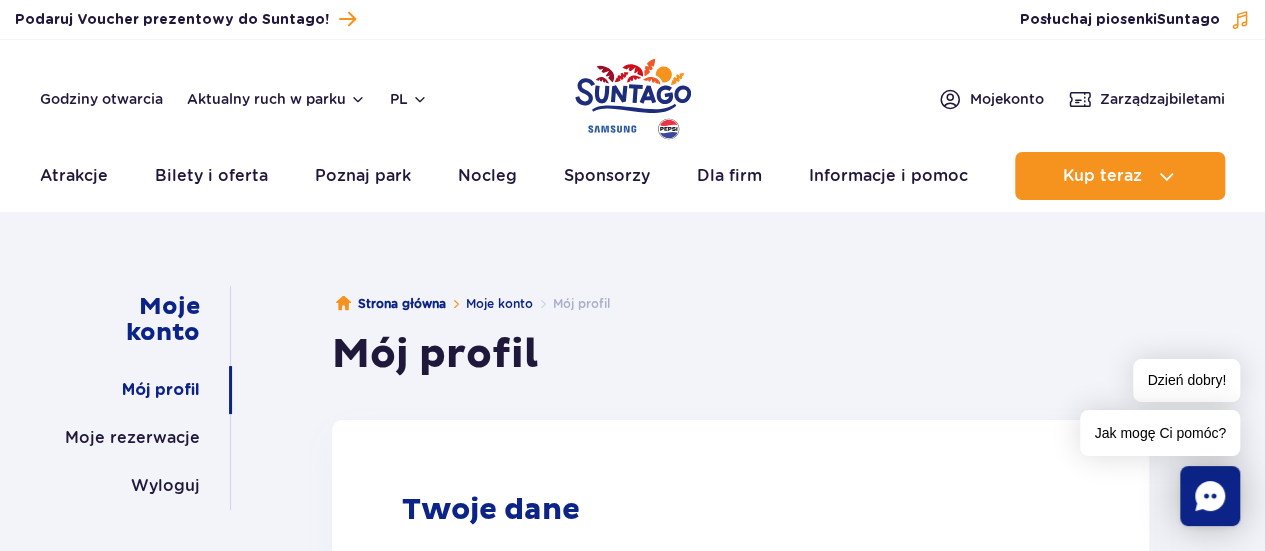 click on "Mój profil" at bounding box center [161, 390] 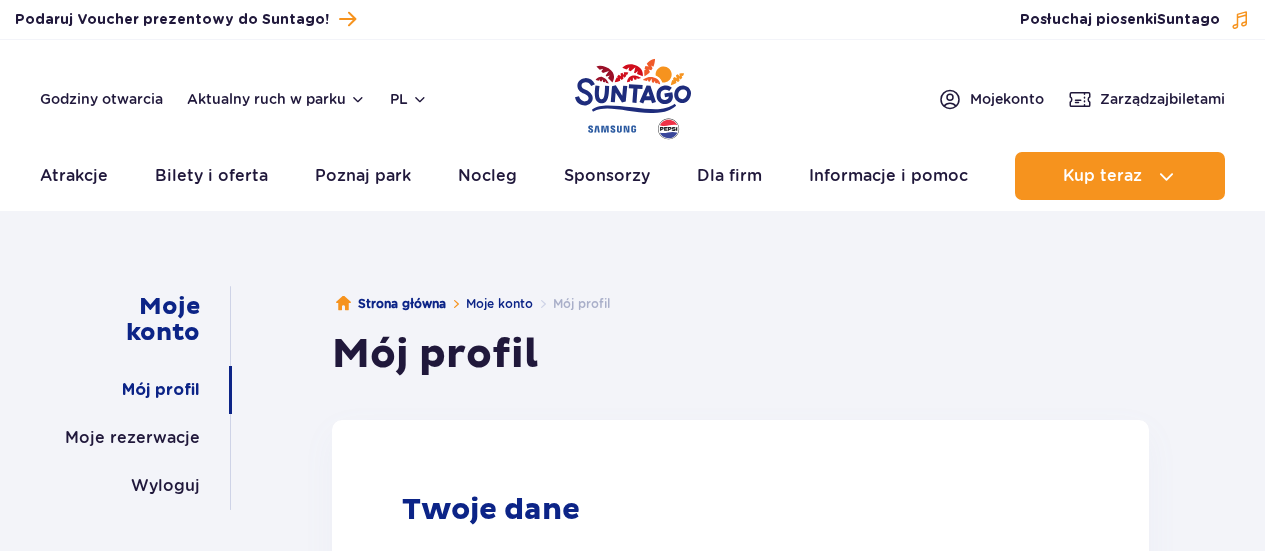 scroll, scrollTop: 0, scrollLeft: 0, axis: both 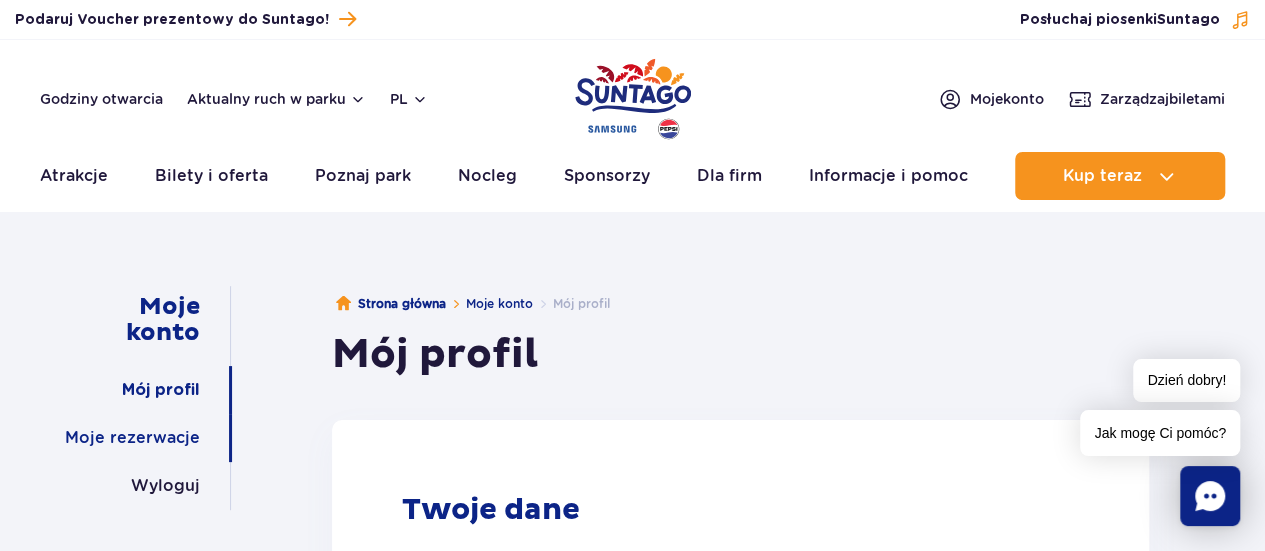 click on "Moje rezerwacje" at bounding box center (132, 438) 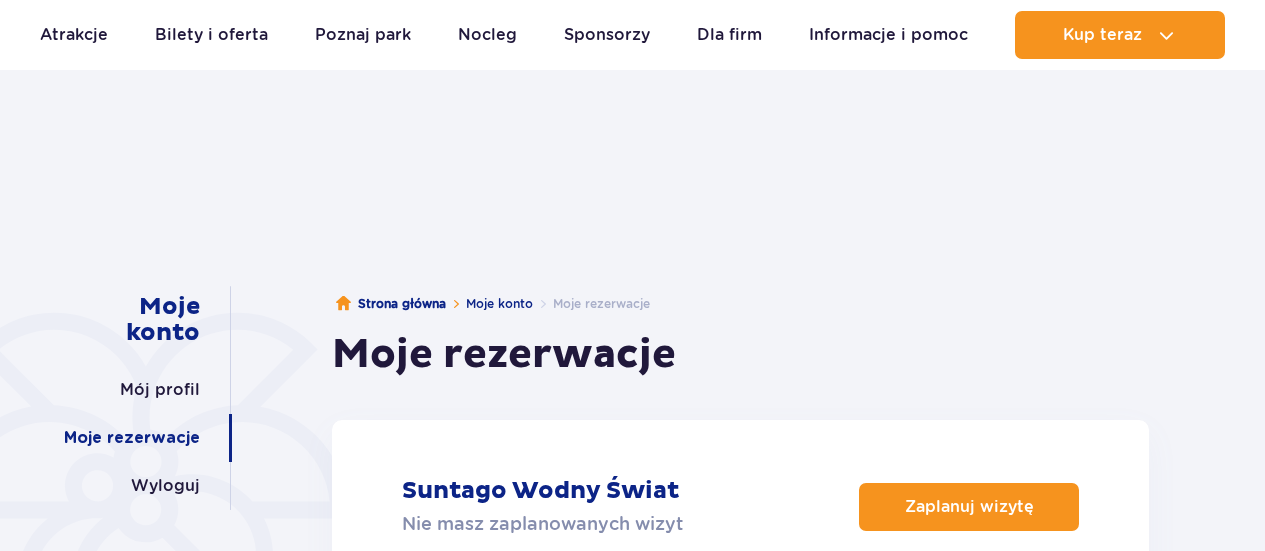 scroll, scrollTop: 300, scrollLeft: 0, axis: vertical 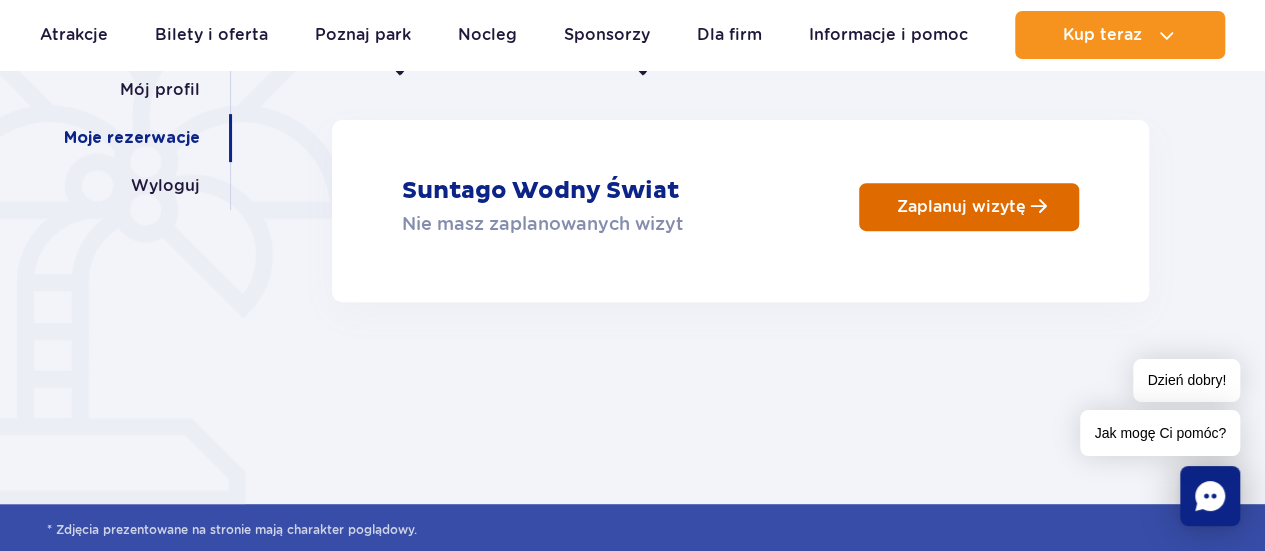 click on "Zaplanuj wizytę" at bounding box center [961, 206] 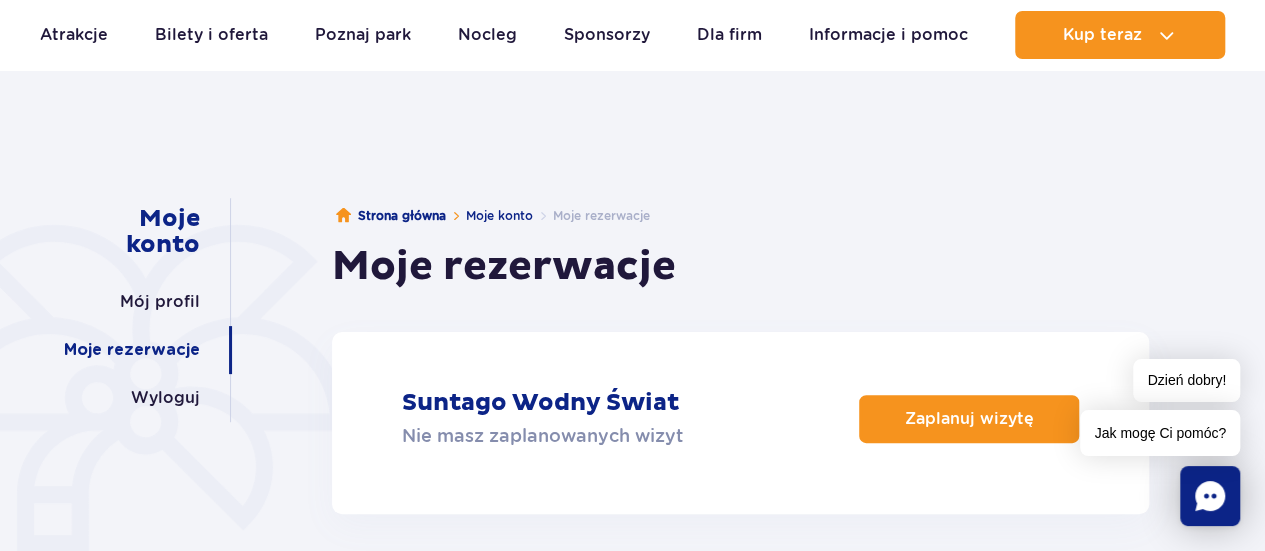 scroll, scrollTop: 0, scrollLeft: 0, axis: both 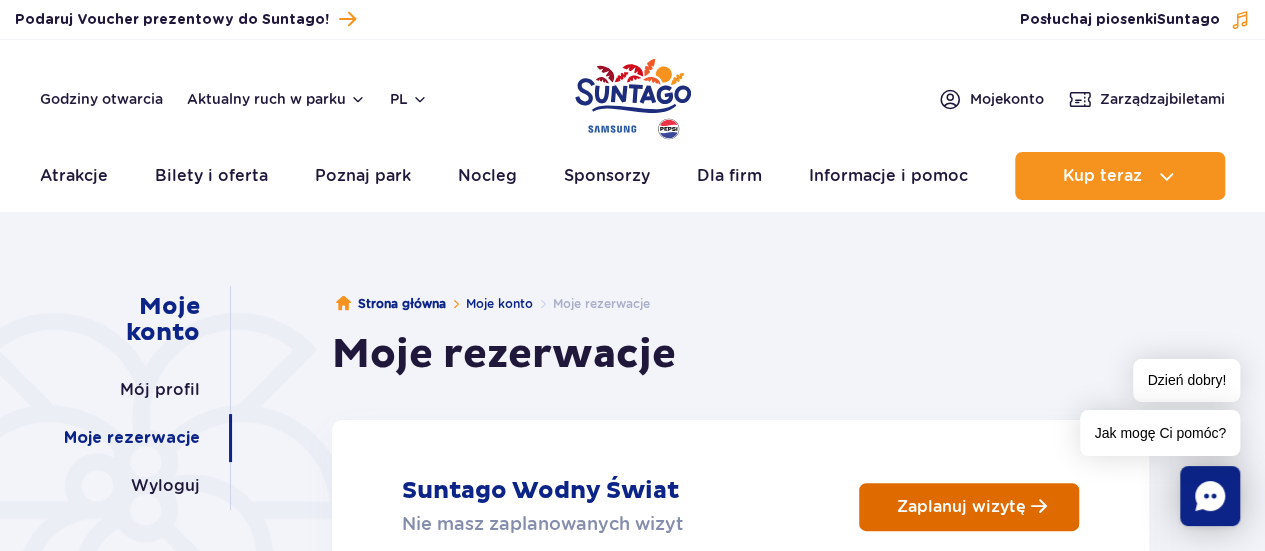 click on "Zaplanuj wizytę" at bounding box center (961, 506) 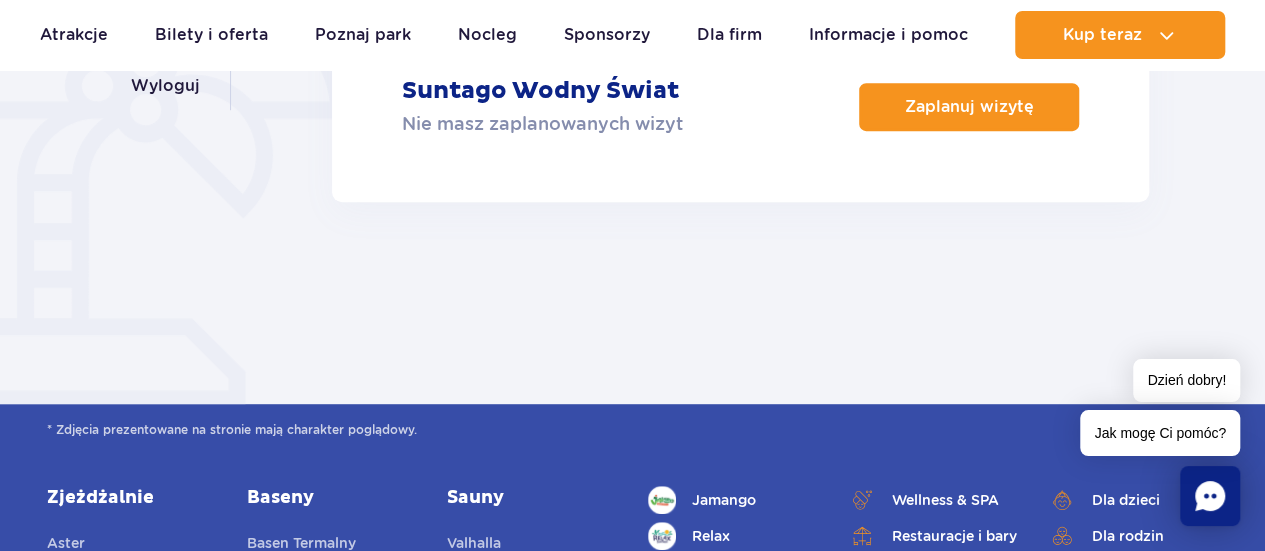 scroll, scrollTop: 0, scrollLeft: 0, axis: both 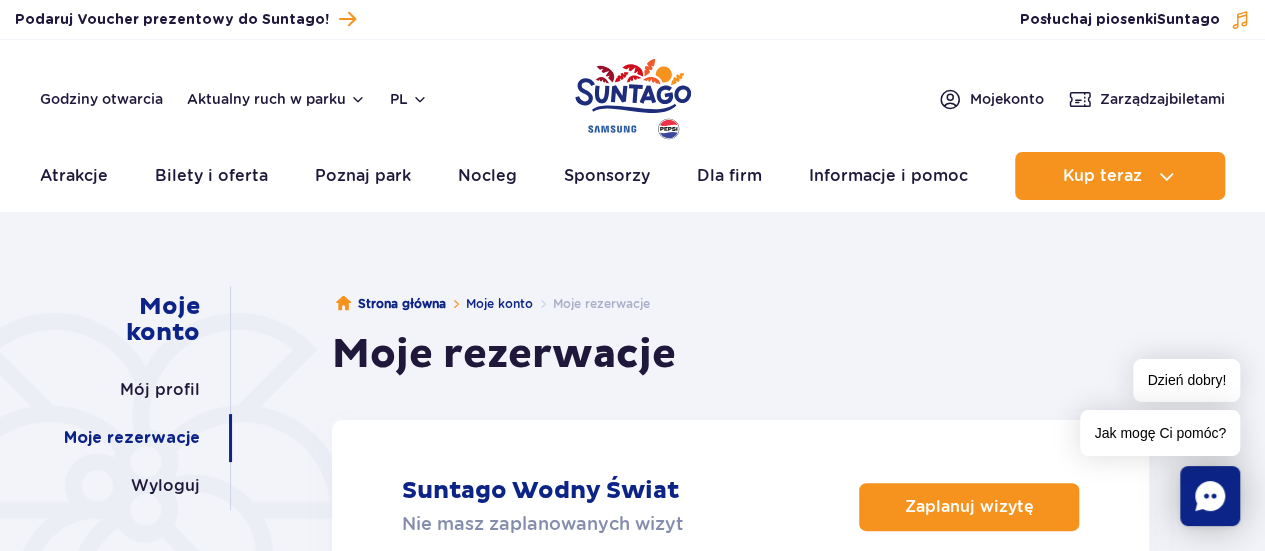 click on "Moje rezerwacje" at bounding box center (132, 438) 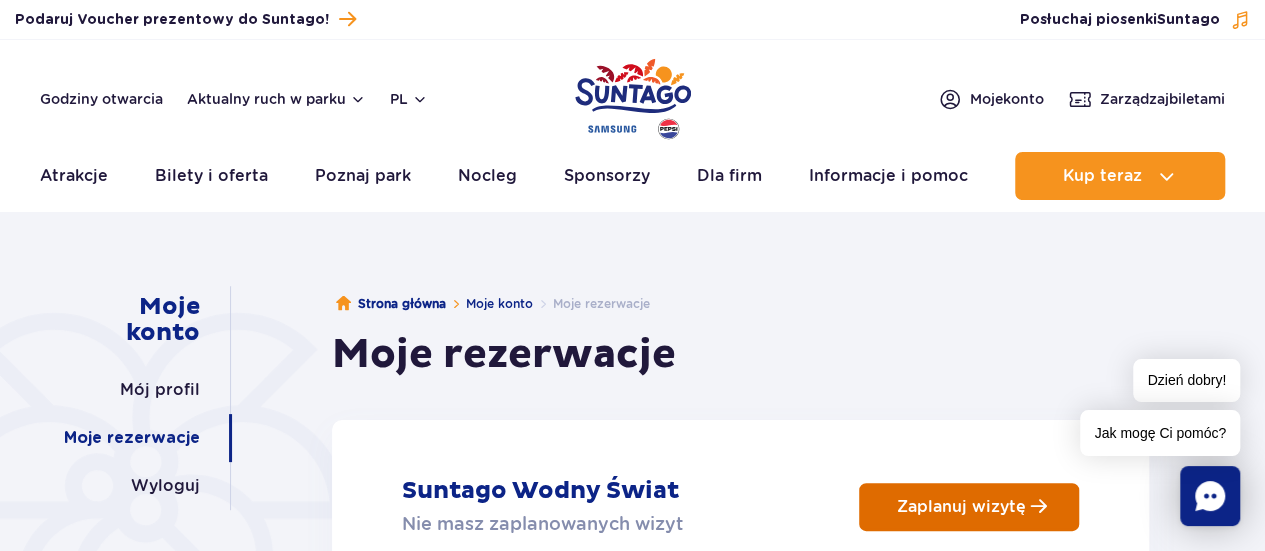 click on "Zaplanuj wizytę" at bounding box center [961, 506] 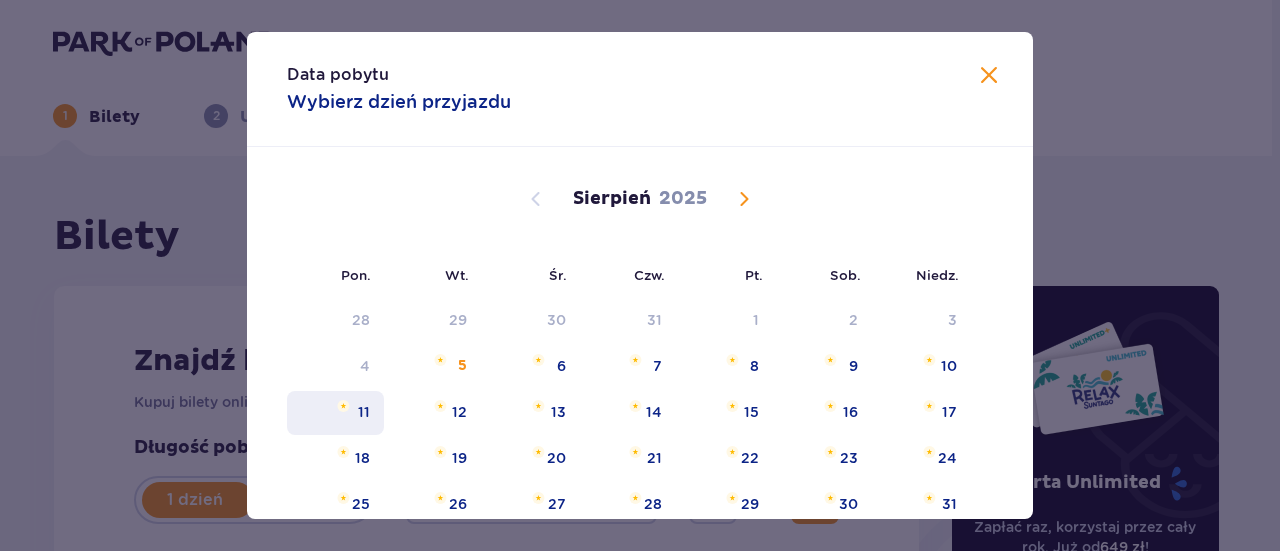 scroll, scrollTop: 100, scrollLeft: 0, axis: vertical 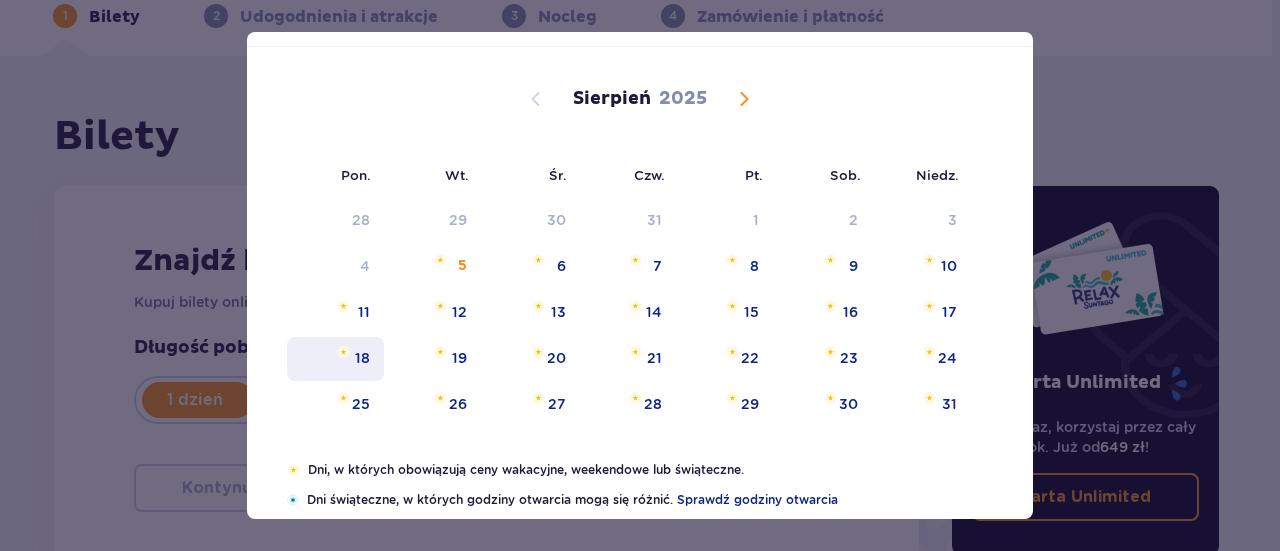click on "18" at bounding box center (335, 359) 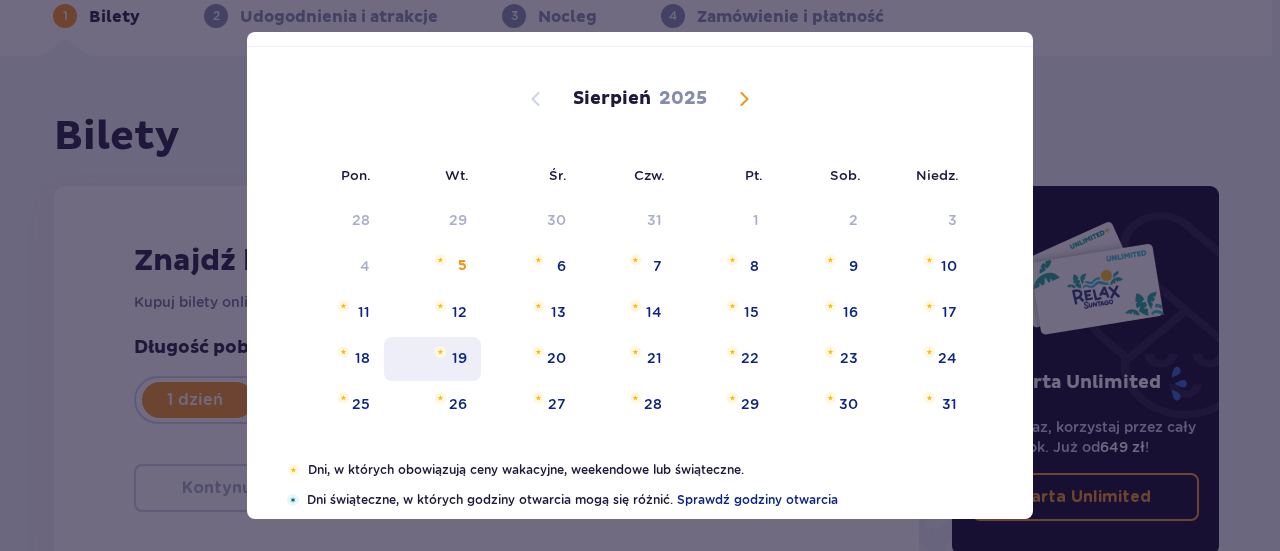 type on "18.08.25" 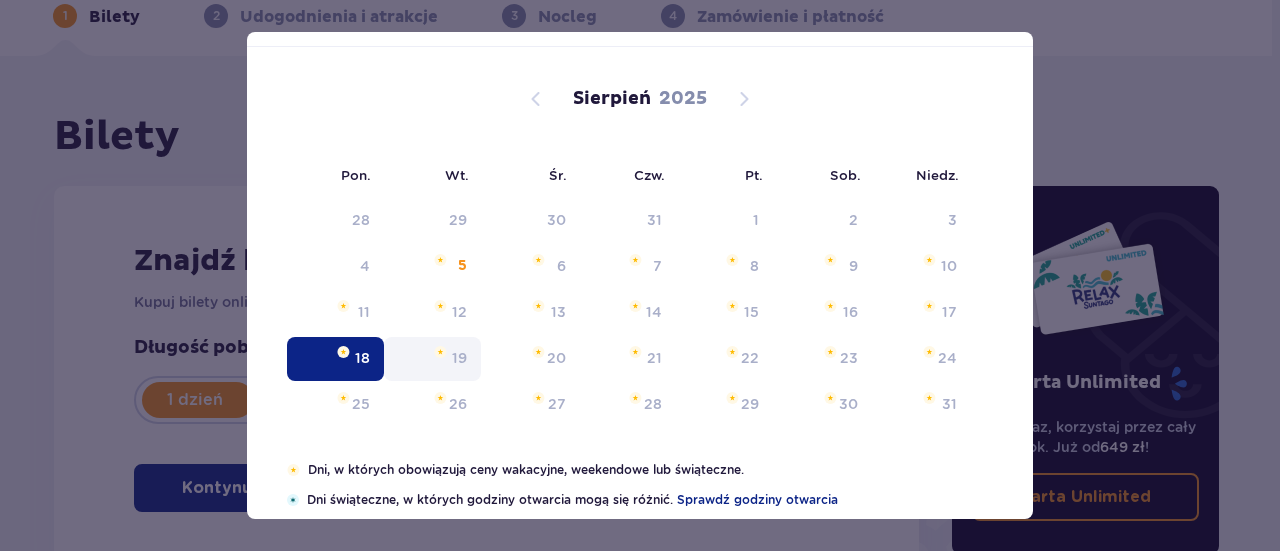 click on "19" at bounding box center [459, 358] 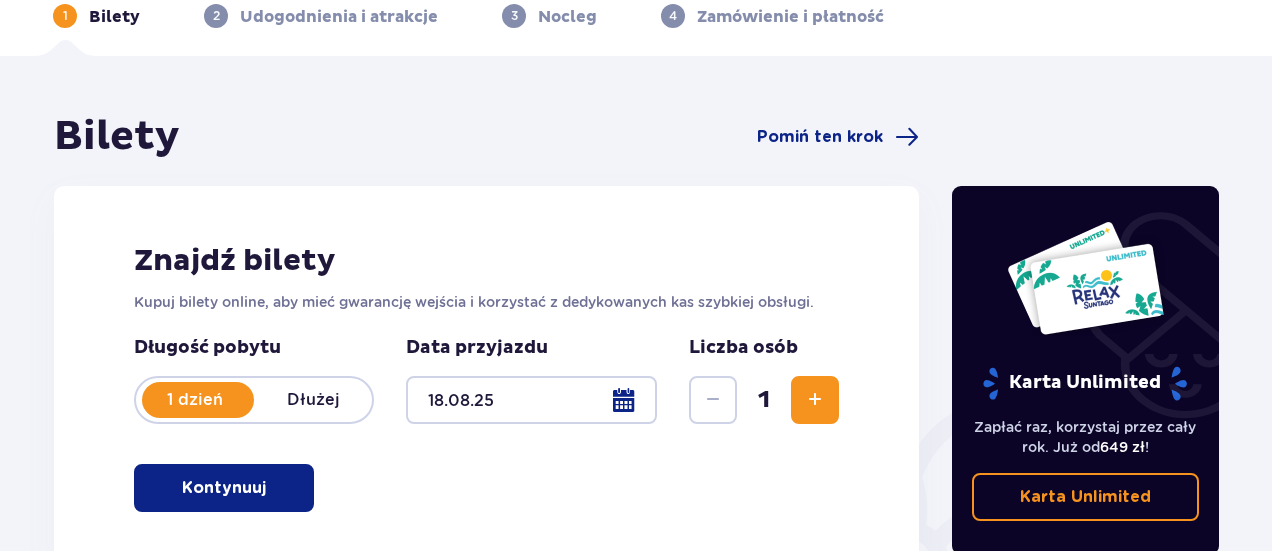 click on "Dłużej" at bounding box center (313, 400) 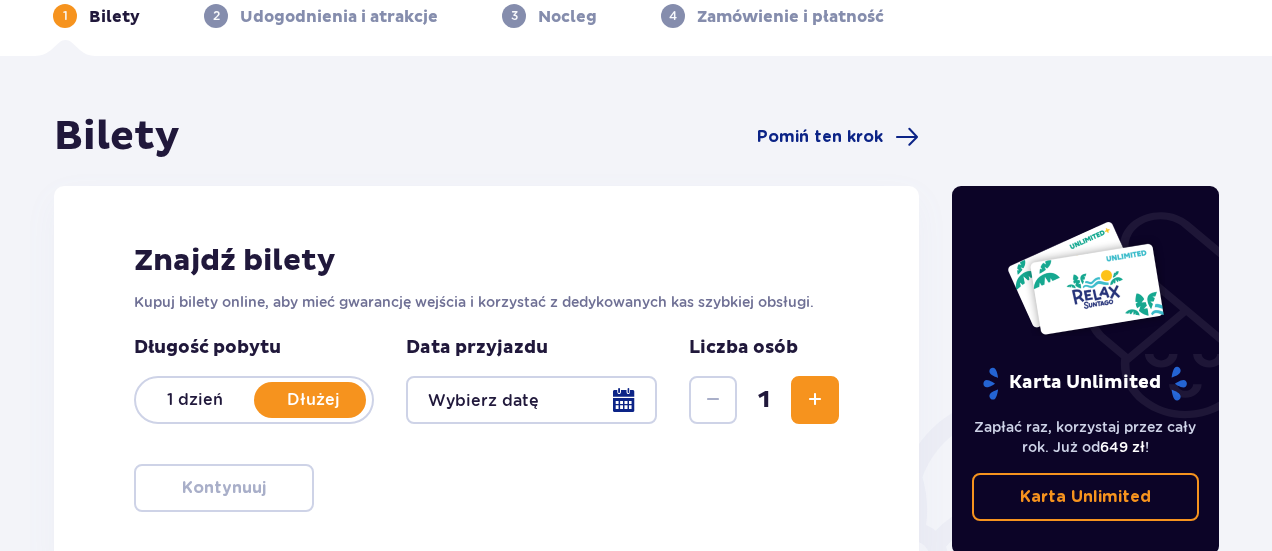 click at bounding box center [531, 400] 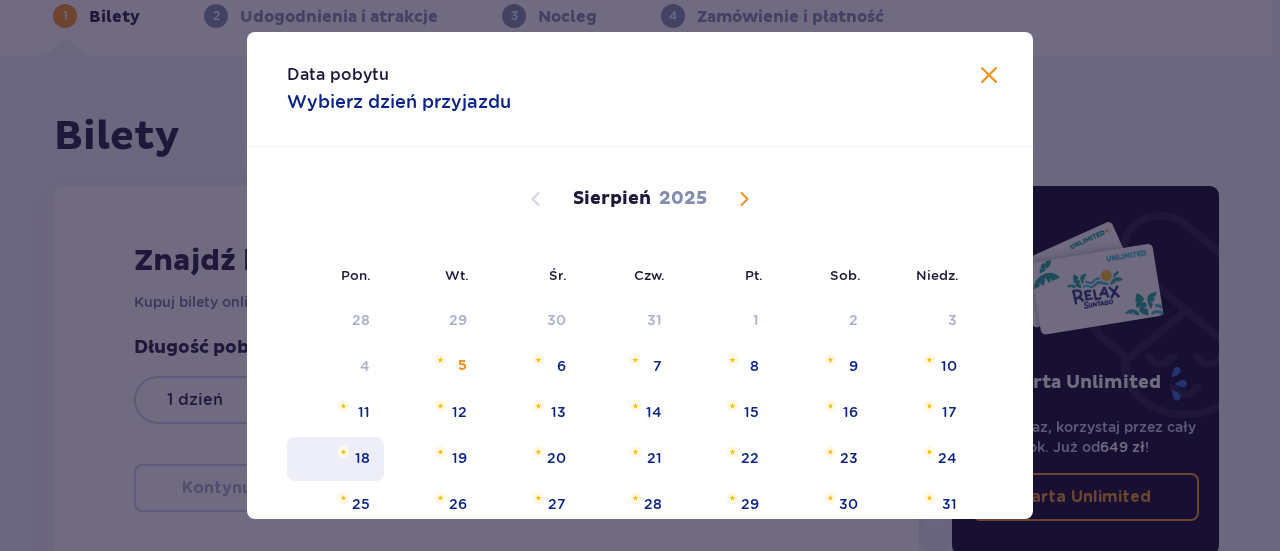 click on "18" at bounding box center (362, 458) 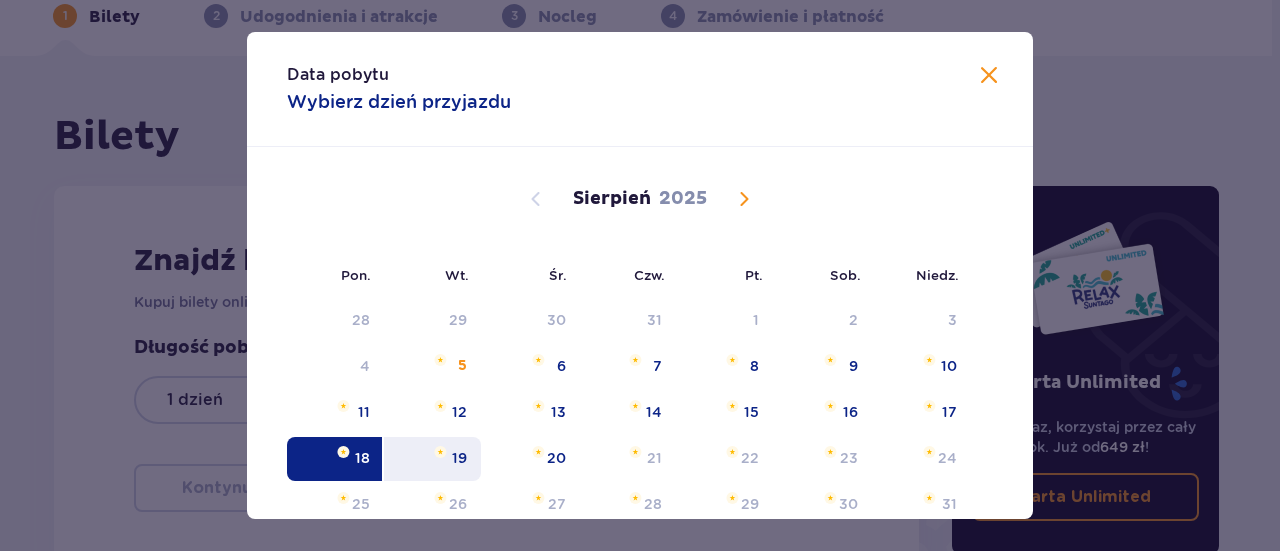 click on "19" at bounding box center (432, 459) 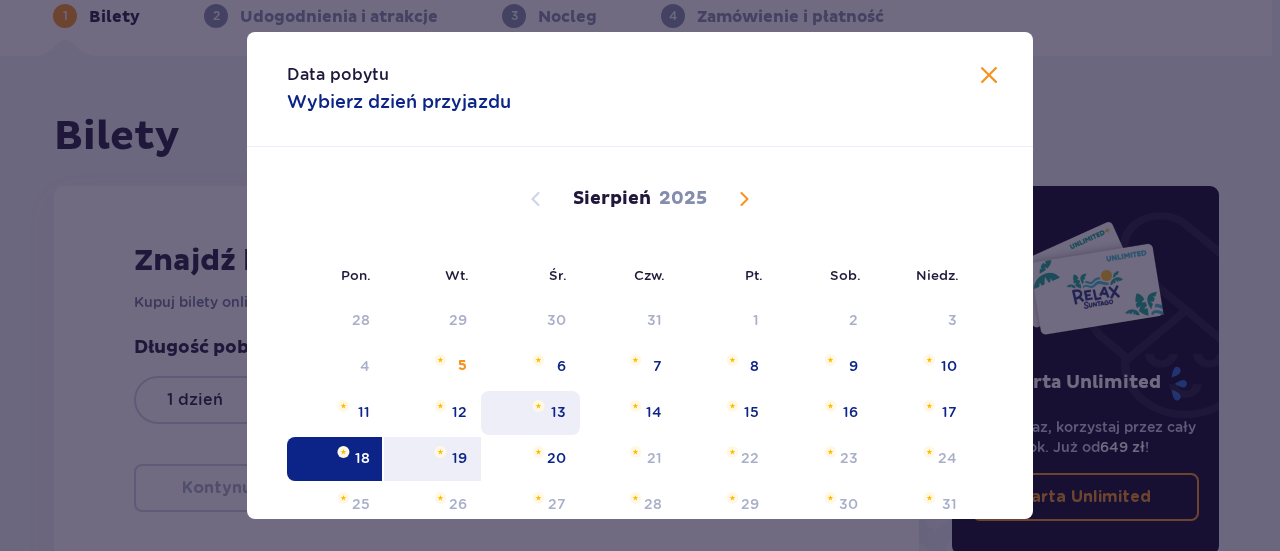 type on "[DATE] - [DATE]" 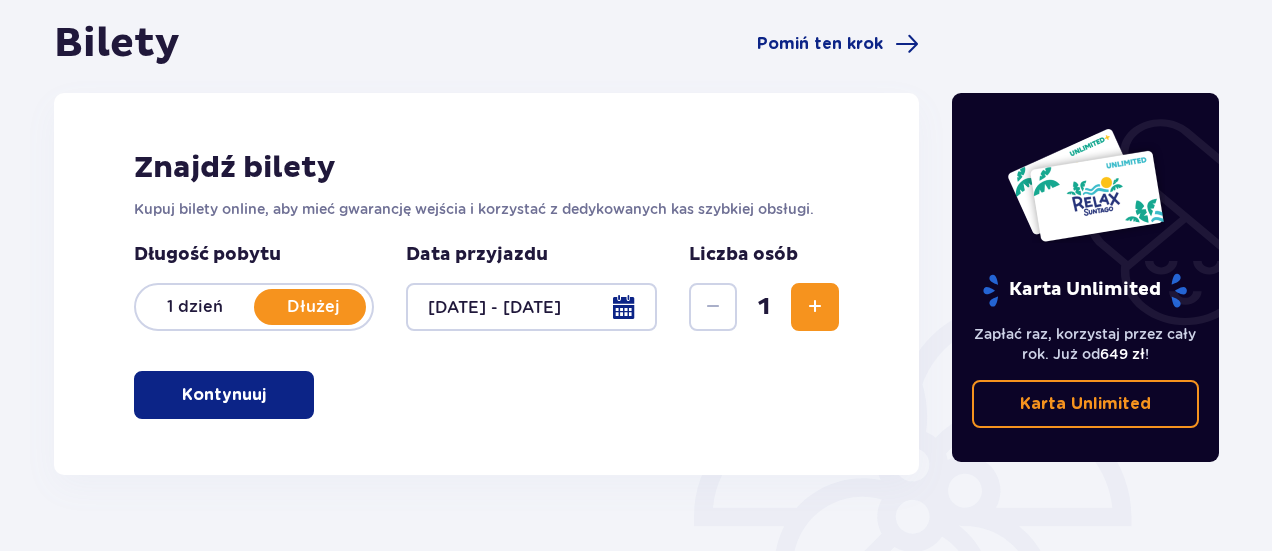 scroll, scrollTop: 300, scrollLeft: 0, axis: vertical 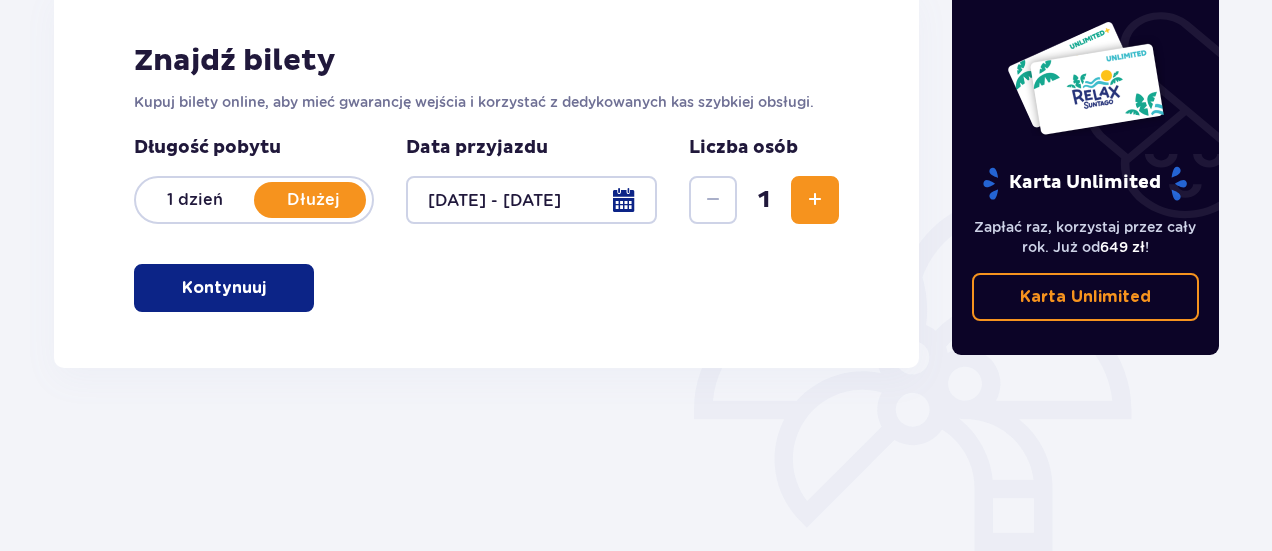 click at bounding box center (270, 288) 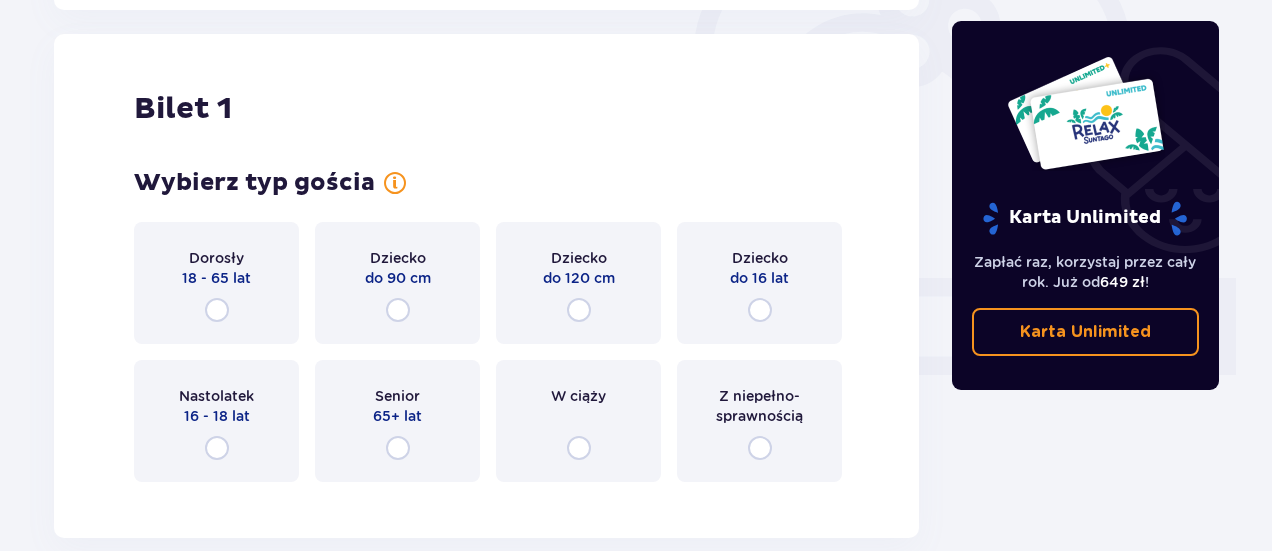 scroll, scrollTop: 668, scrollLeft: 0, axis: vertical 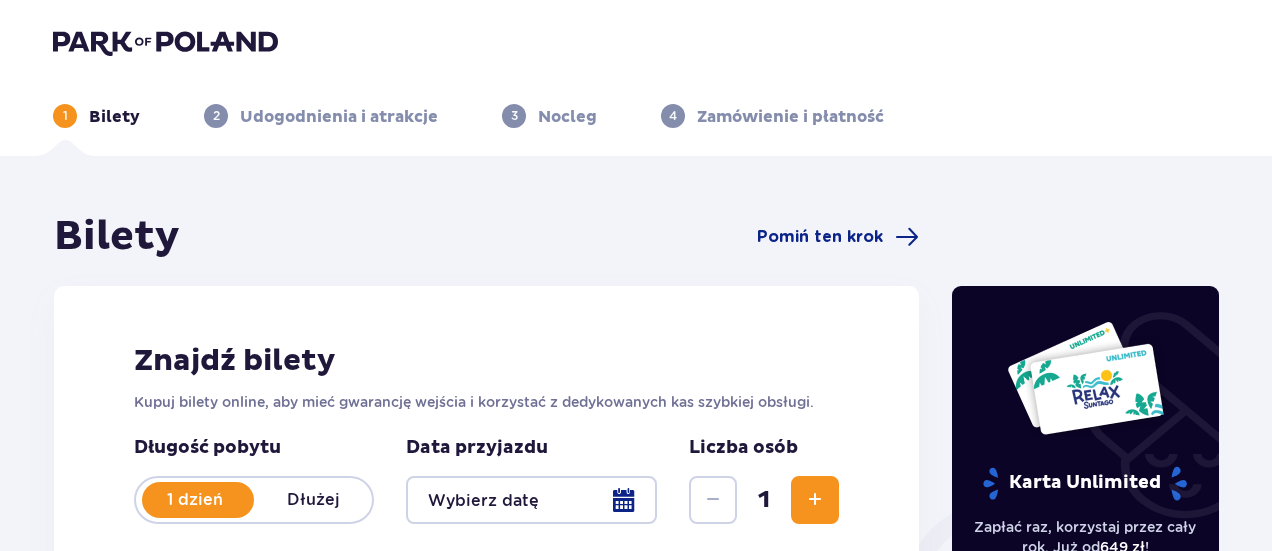 click at bounding box center [815, 500] 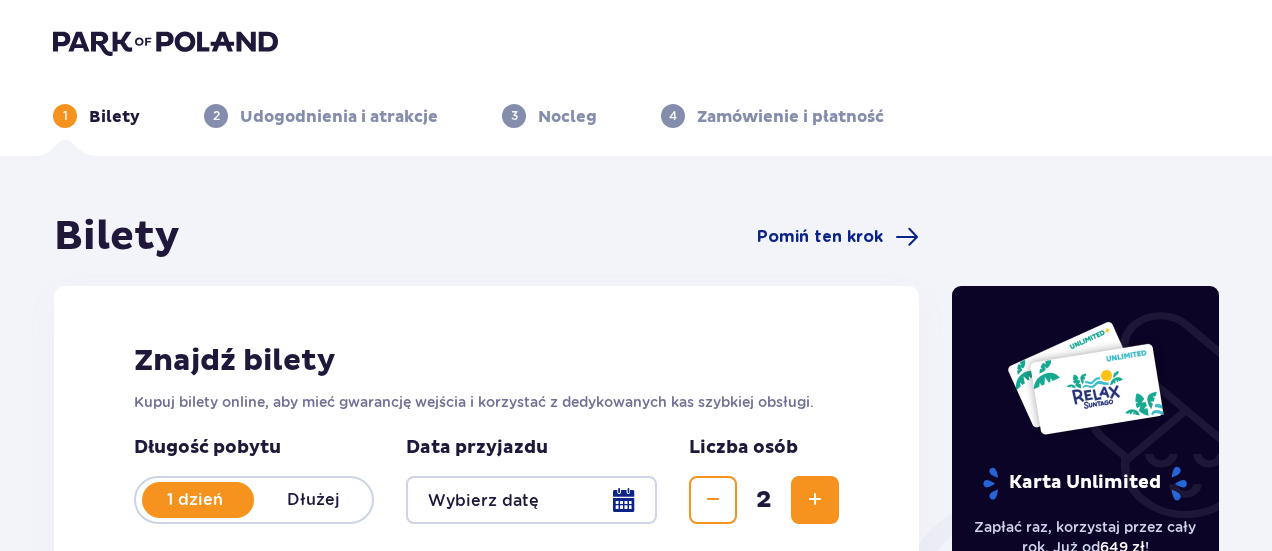 click at bounding box center (531, 500) 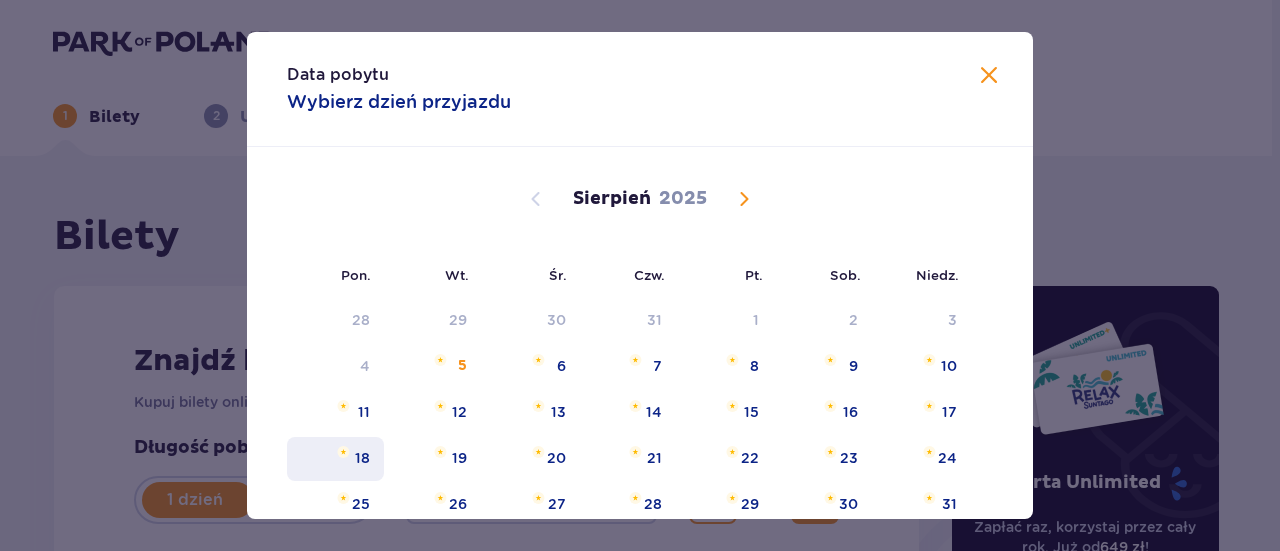 click on "18" at bounding box center (335, 459) 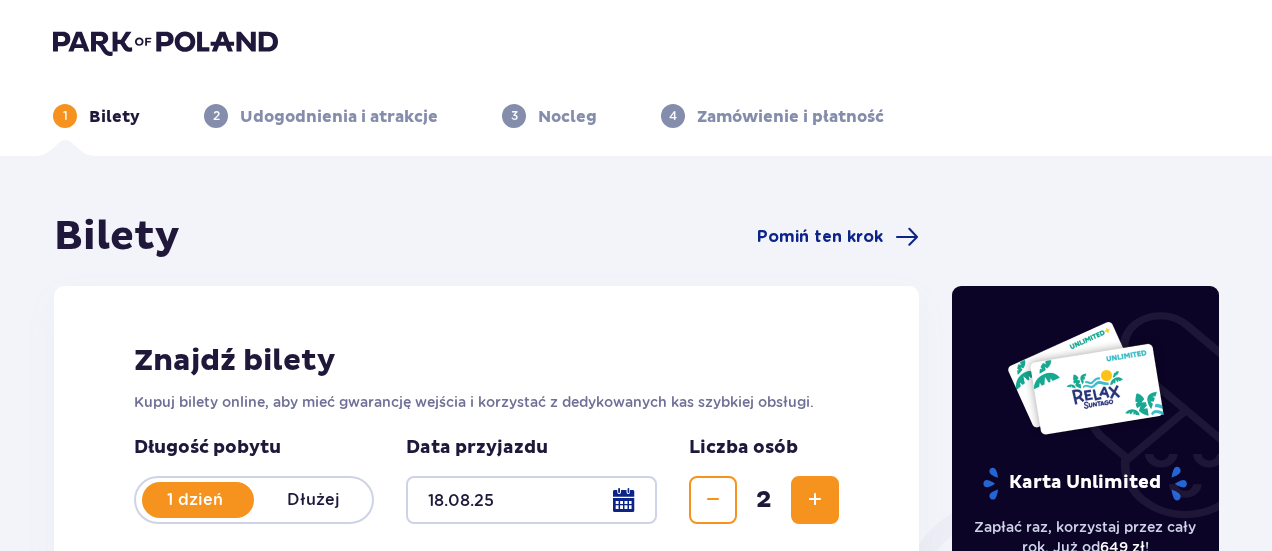 click on "Dłużej" at bounding box center [313, 500] 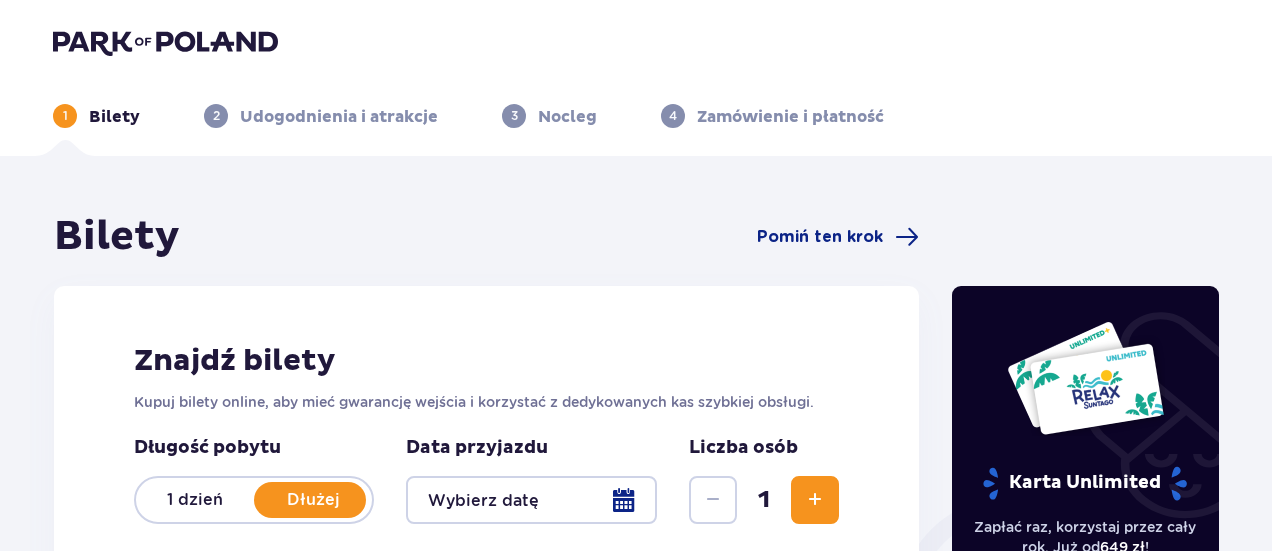 click at bounding box center (531, 500) 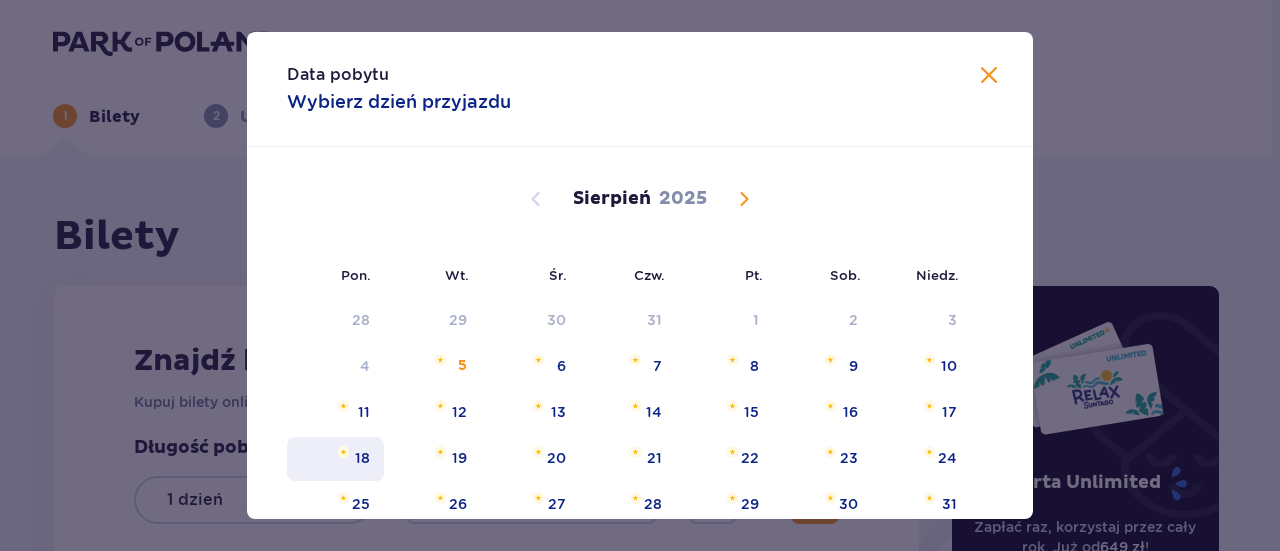 click on "18" at bounding box center (362, 458) 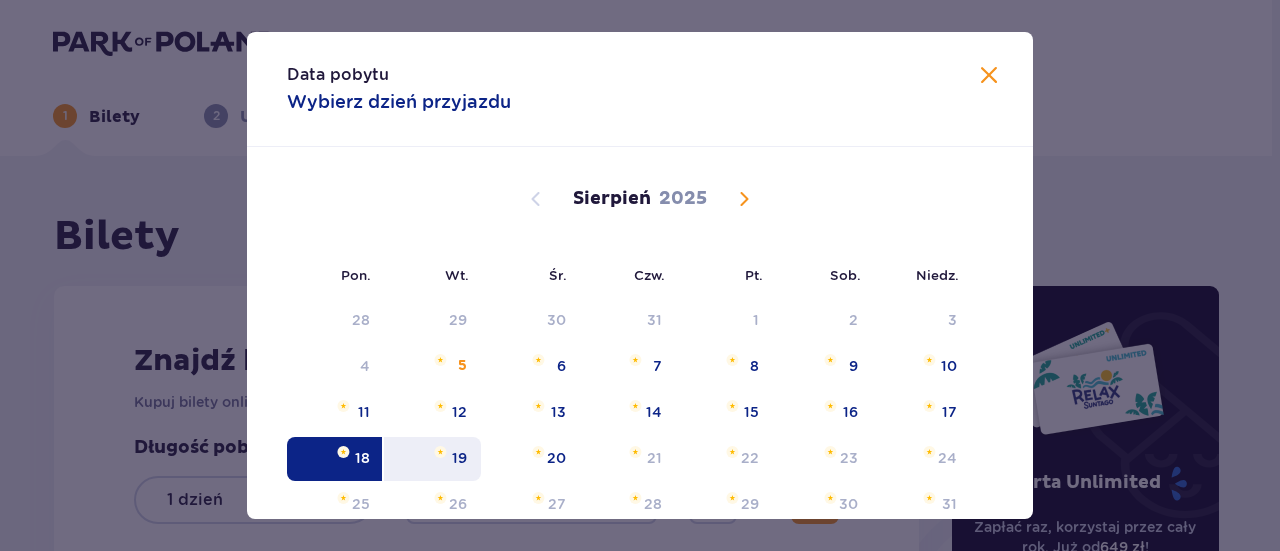click on "19" at bounding box center [432, 459] 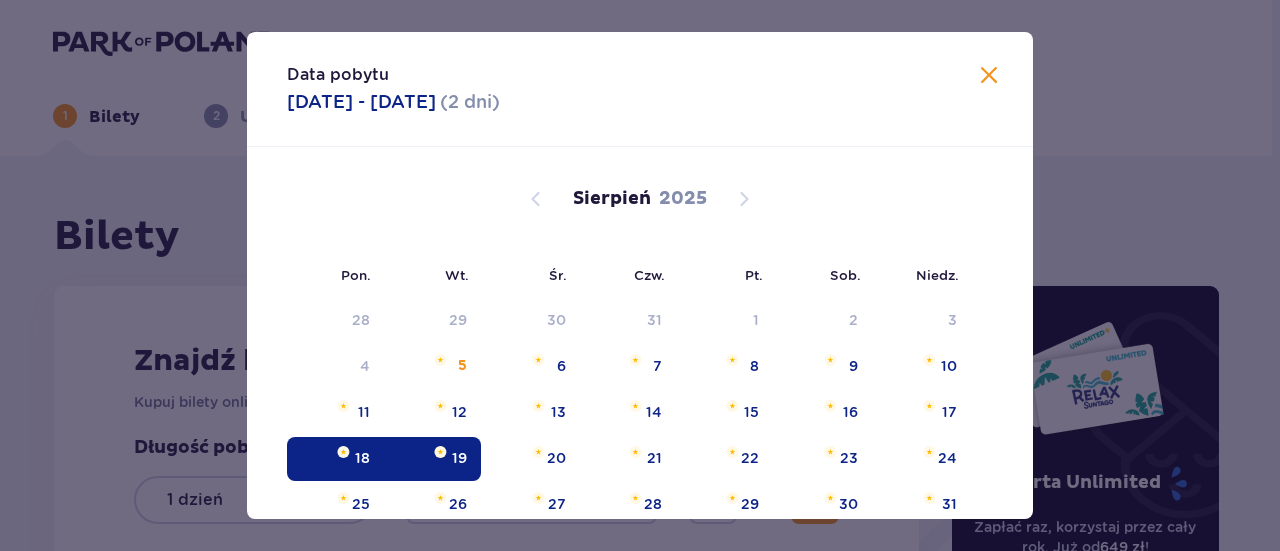 click on "Data przyjazdu" at bounding box center (477, 448) 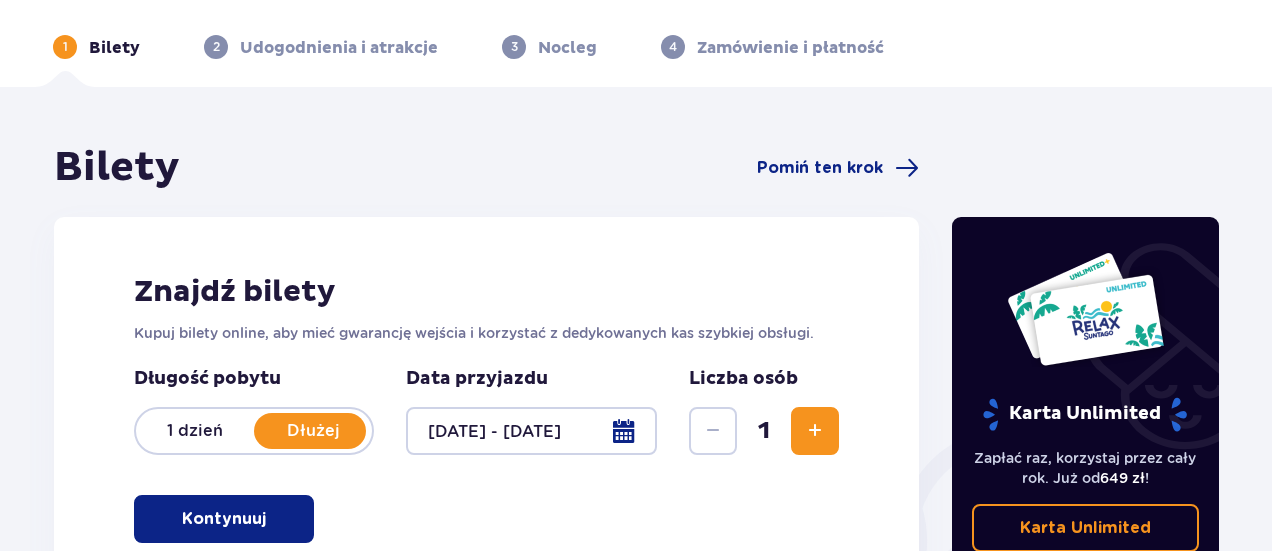 scroll, scrollTop: 100, scrollLeft: 0, axis: vertical 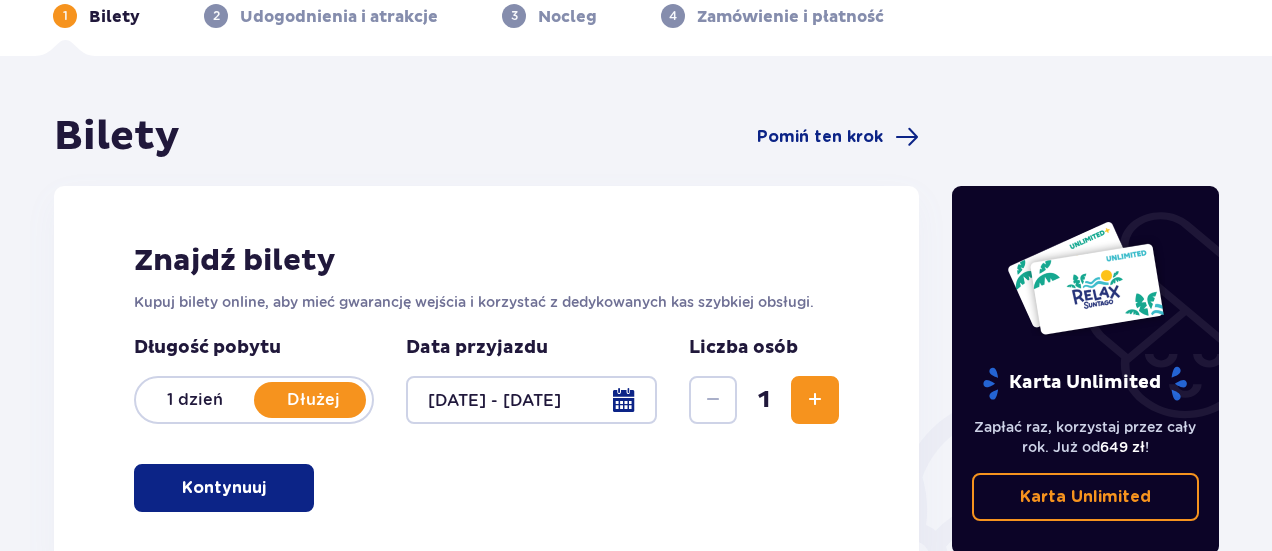 click at bounding box center (815, 400) 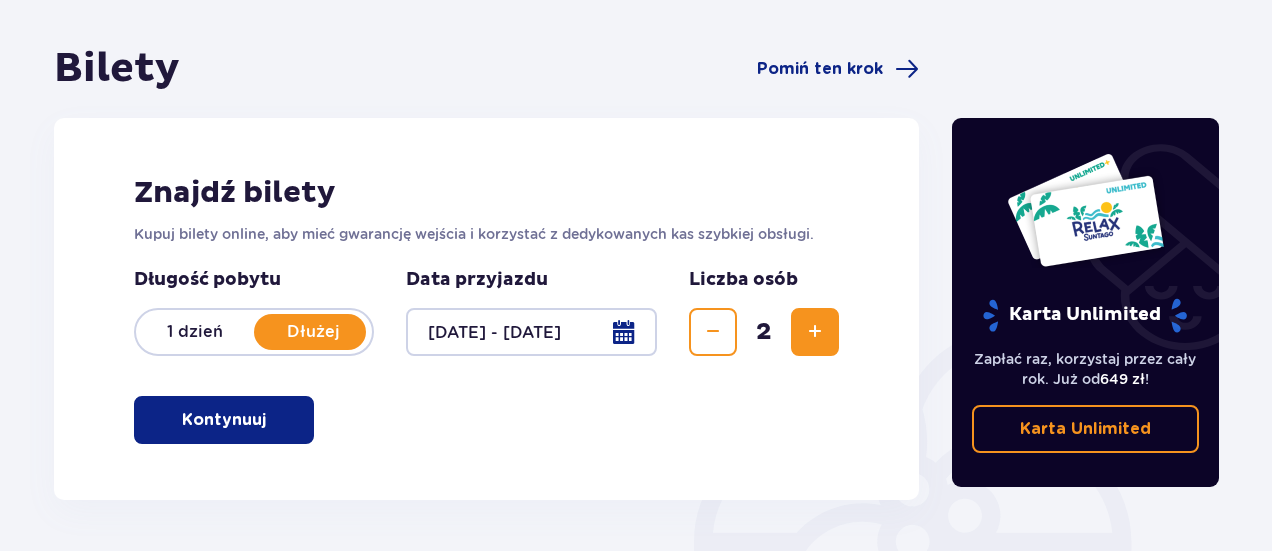 scroll, scrollTop: 200, scrollLeft: 0, axis: vertical 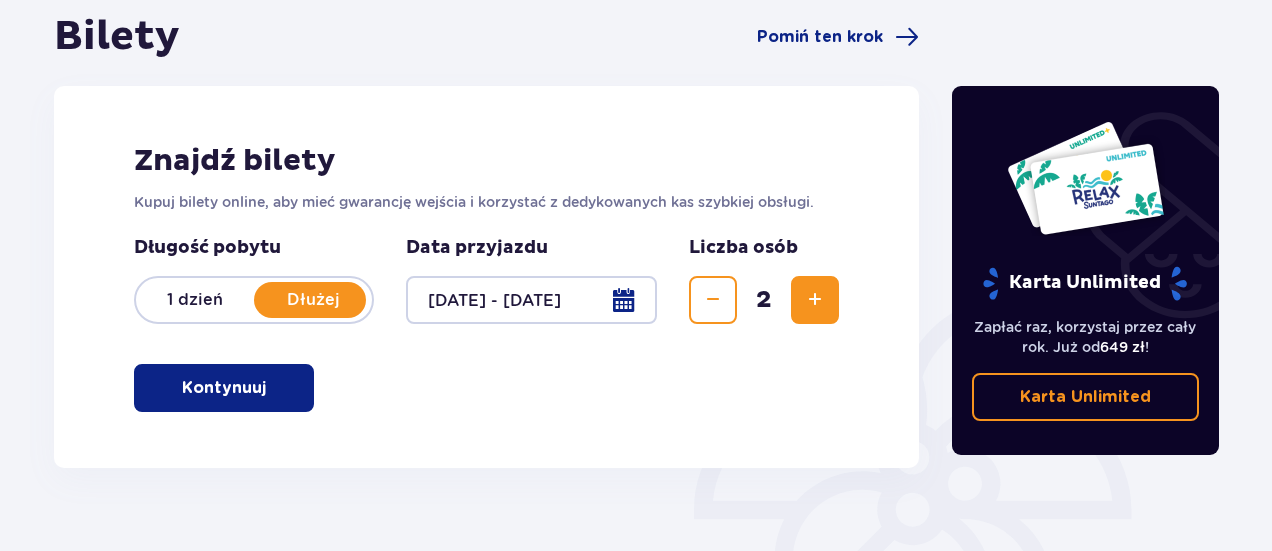 click on "Kontynuuj" at bounding box center [224, 388] 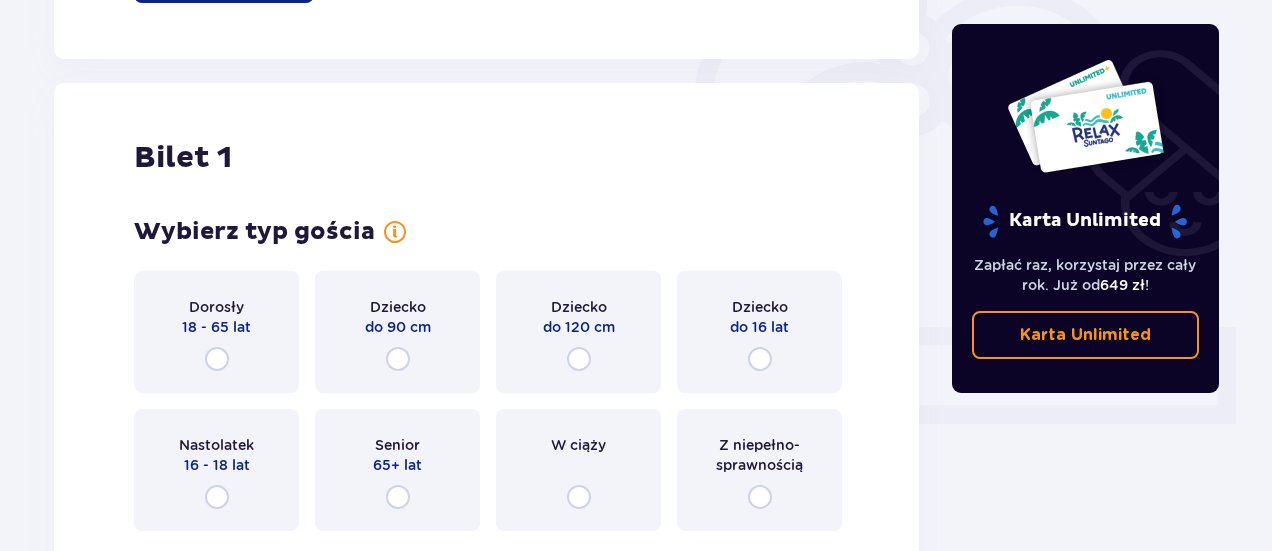 scroll, scrollTop: 668, scrollLeft: 0, axis: vertical 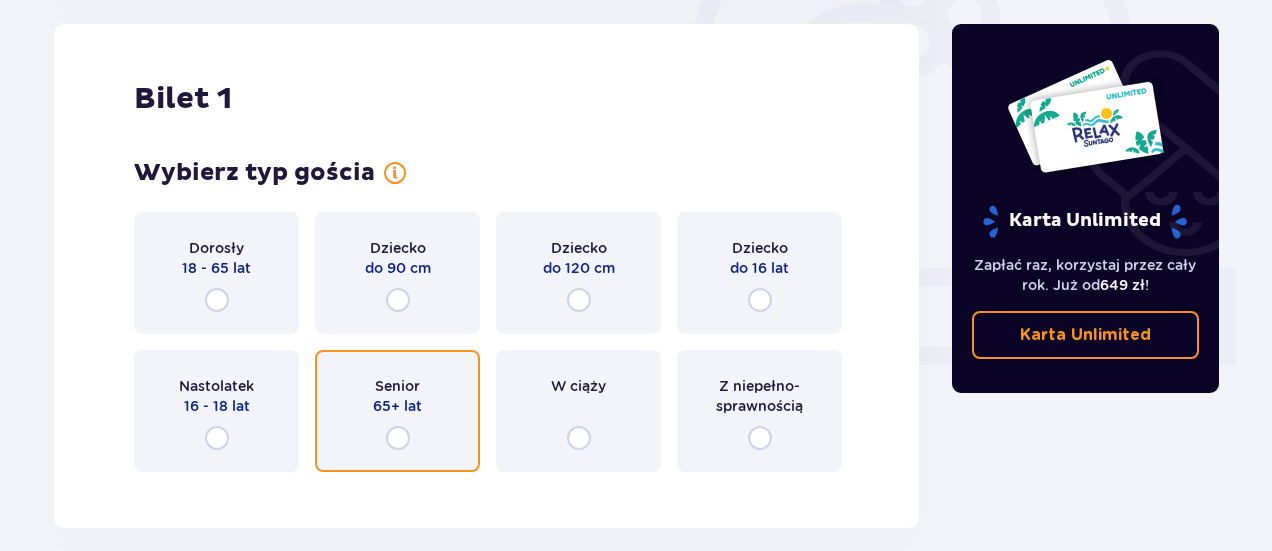click at bounding box center (398, 438) 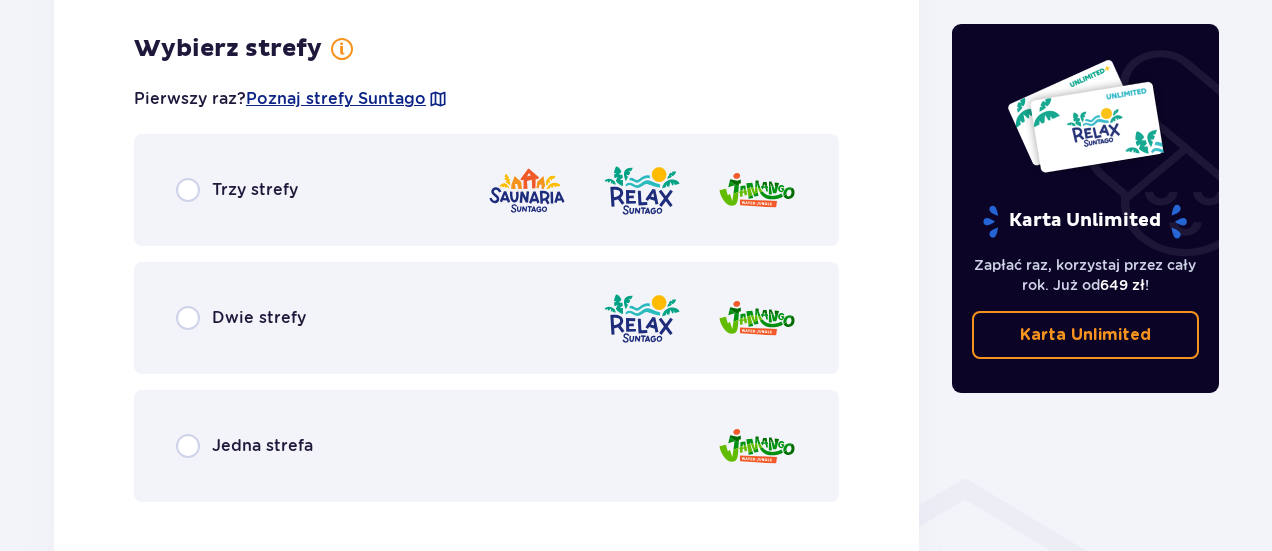 scroll, scrollTop: 1156, scrollLeft: 0, axis: vertical 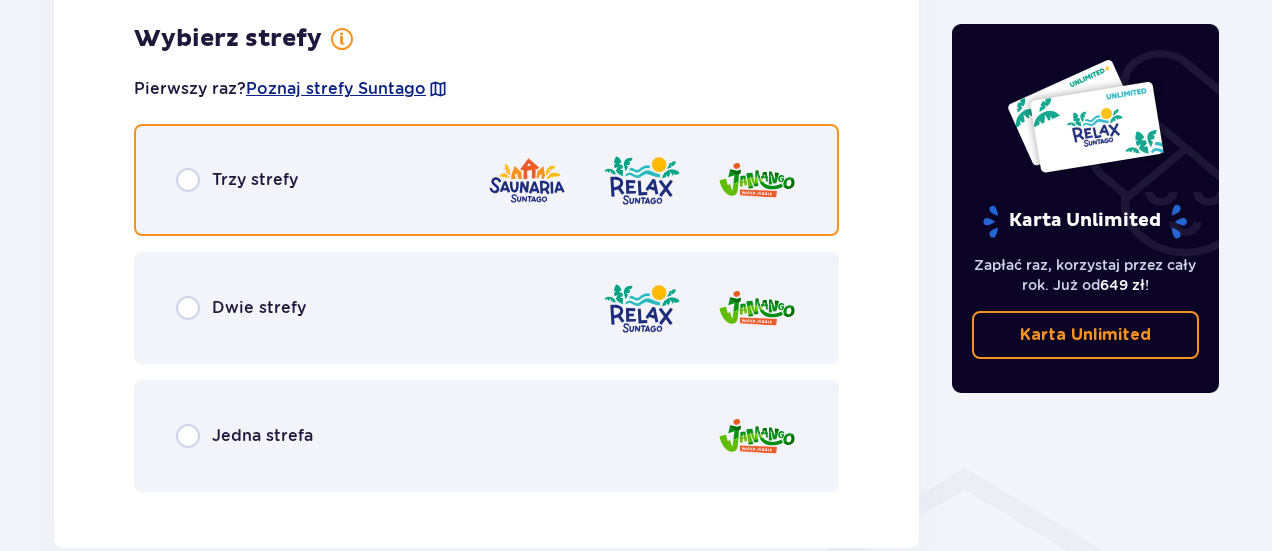 drag, startPoint x: 186, startPoint y: 177, endPoint x: 198, endPoint y: 189, distance: 16.970562 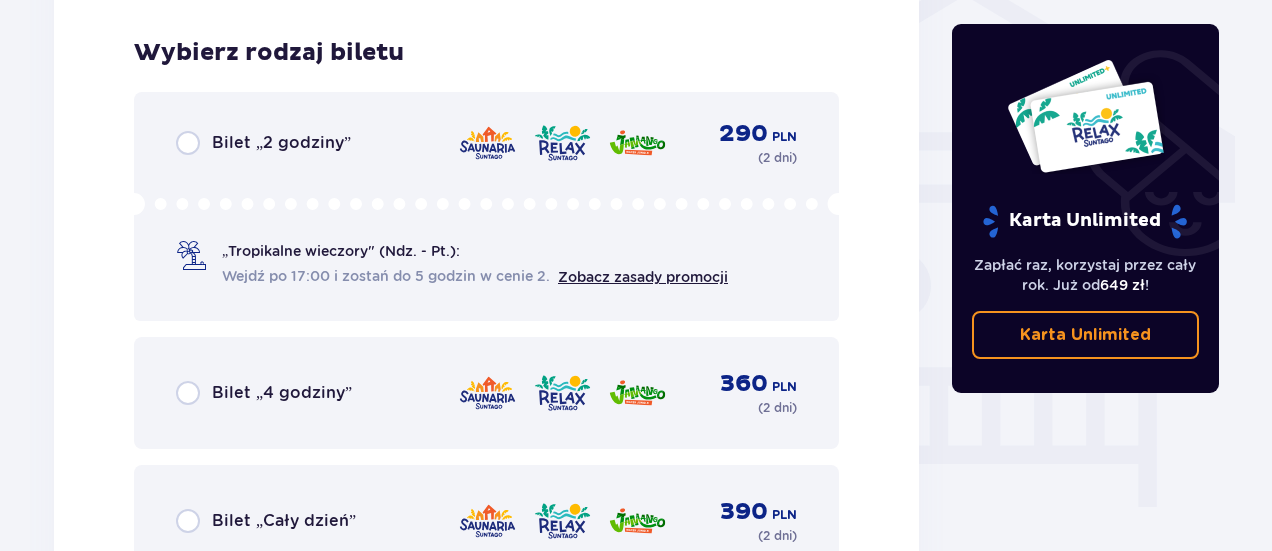 scroll, scrollTop: 1664, scrollLeft: 0, axis: vertical 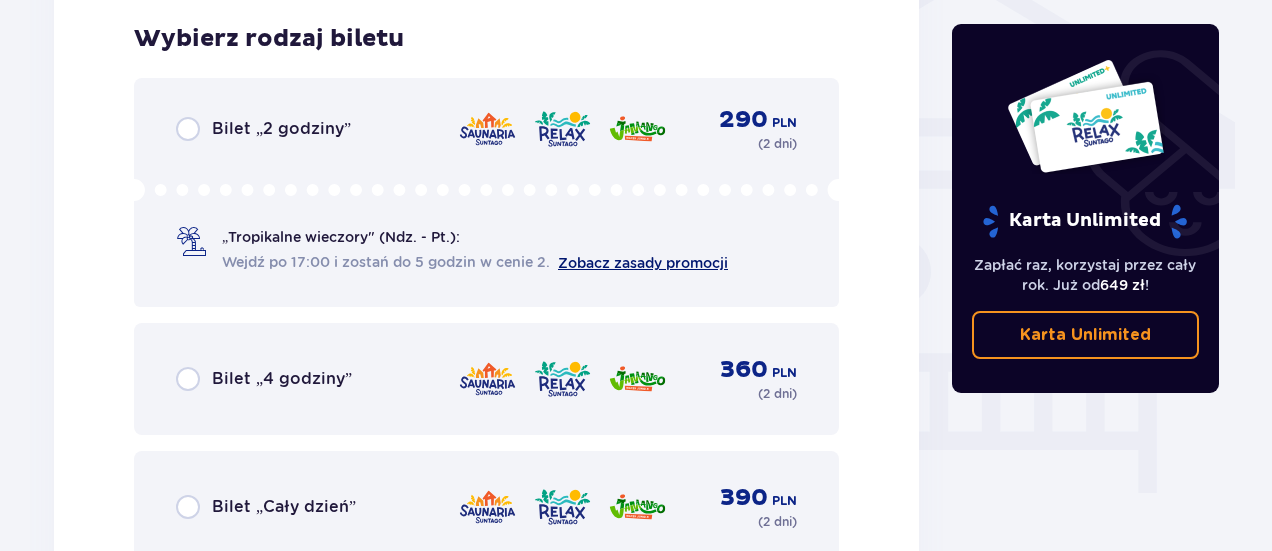 click on "Zobacz zasady promocji" at bounding box center (643, 263) 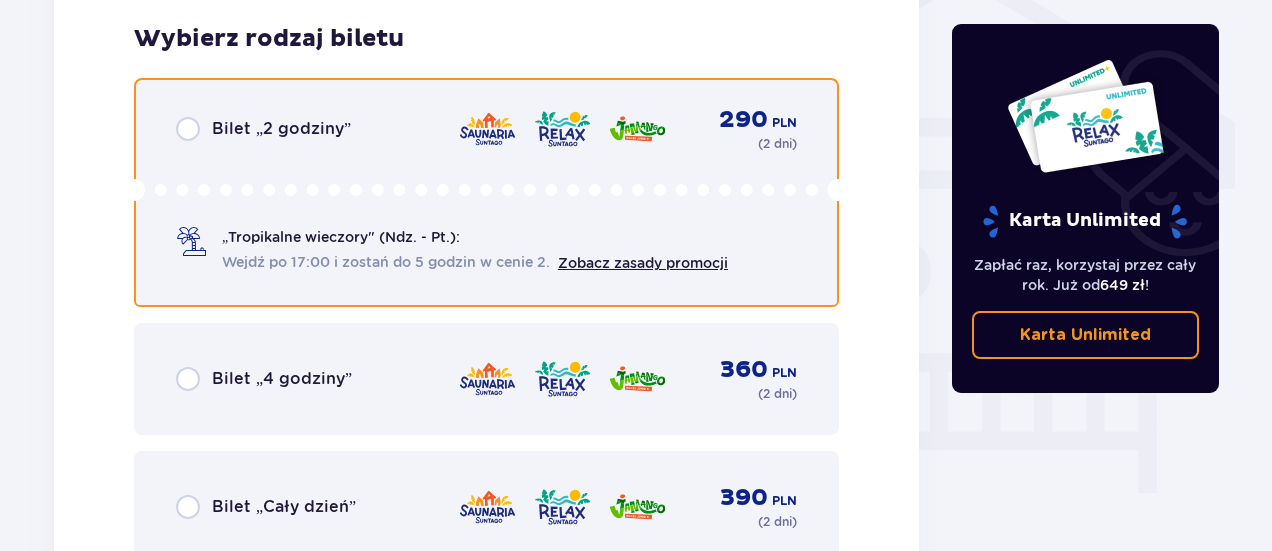 click at bounding box center [188, 129] 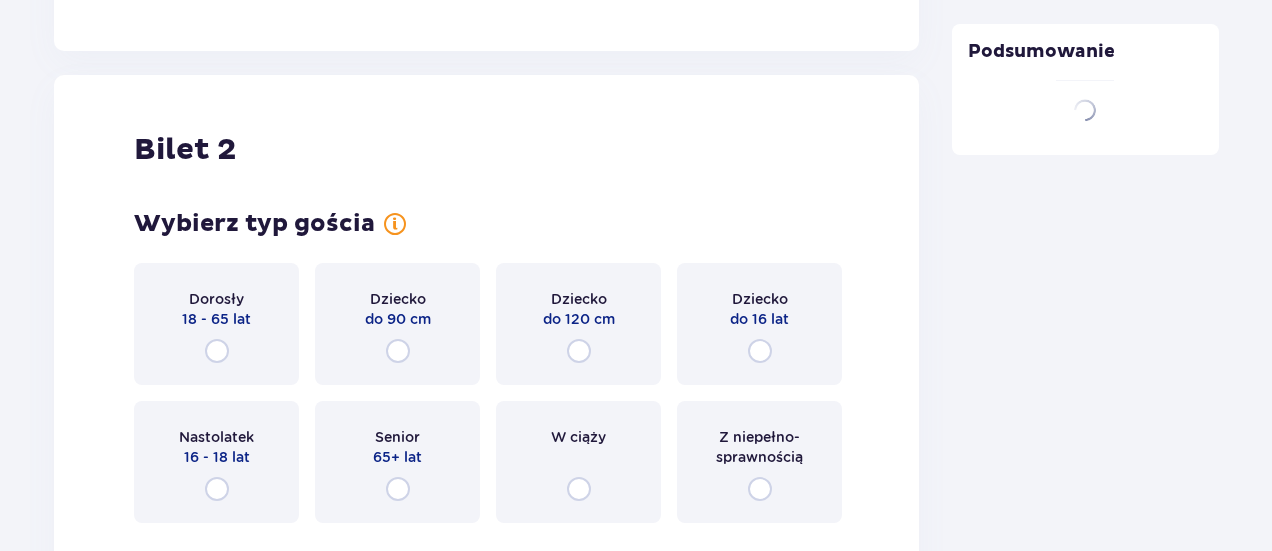 scroll, scrollTop: 2283, scrollLeft: 0, axis: vertical 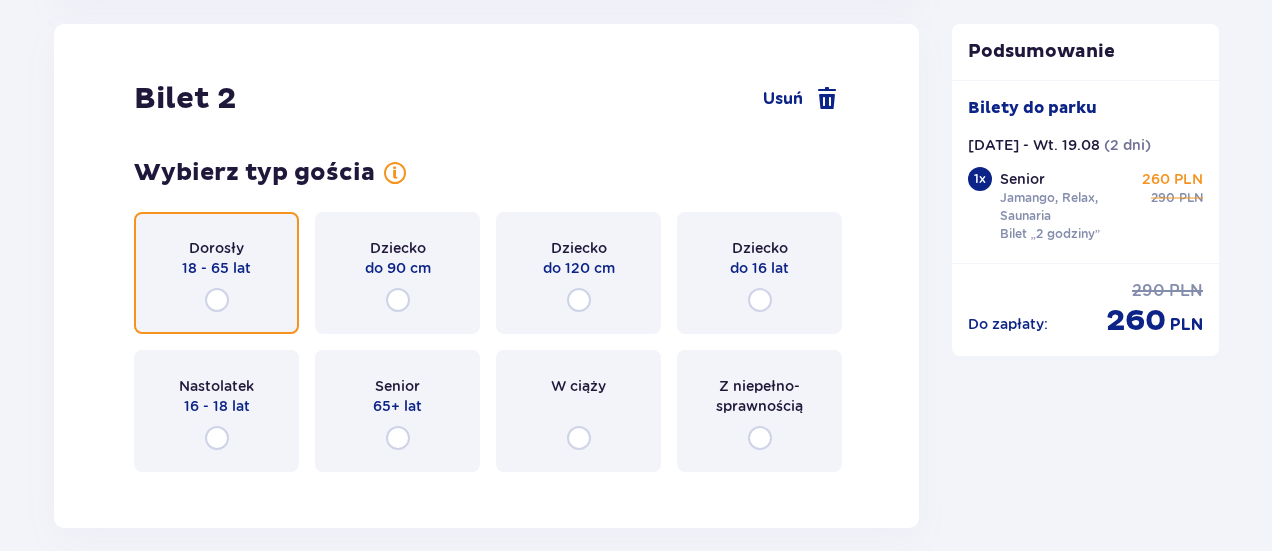 click at bounding box center (217, 300) 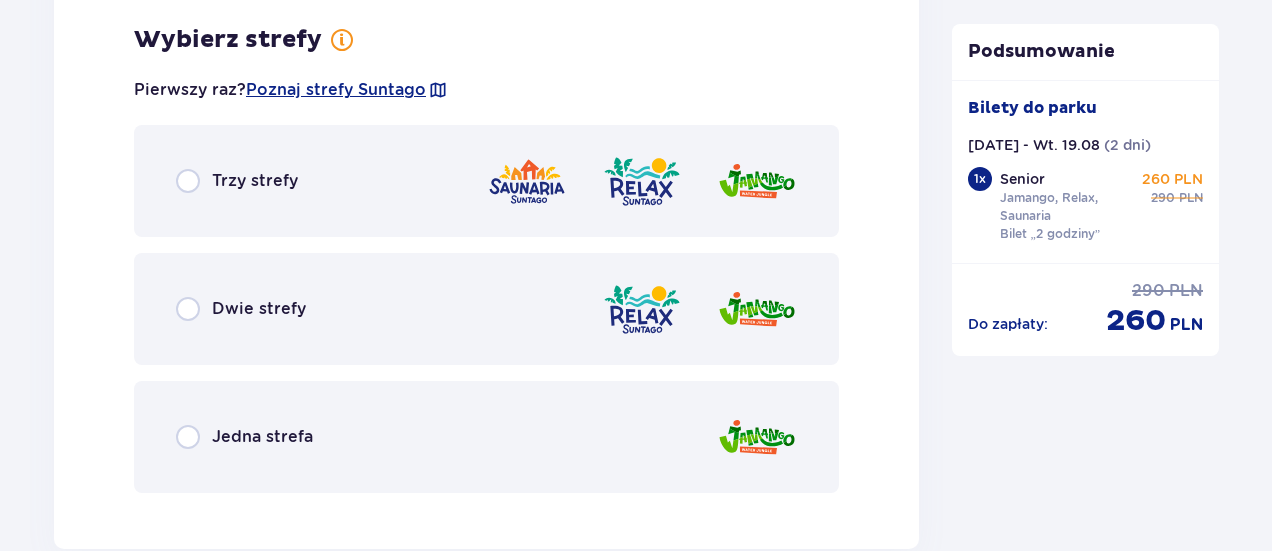 scroll, scrollTop: 2771, scrollLeft: 0, axis: vertical 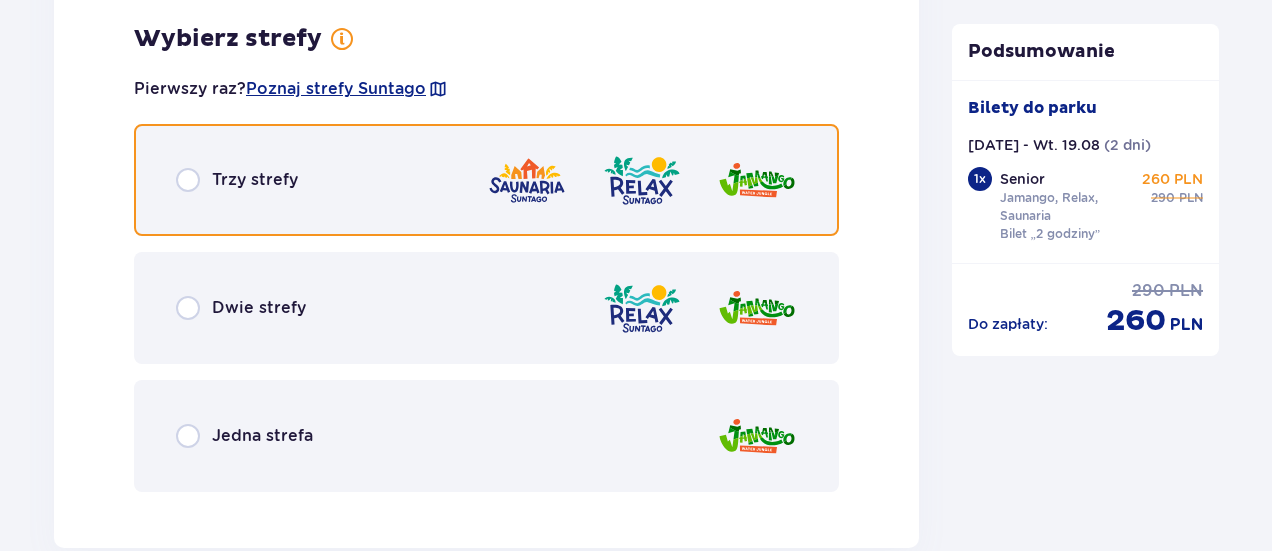 click at bounding box center [188, 180] 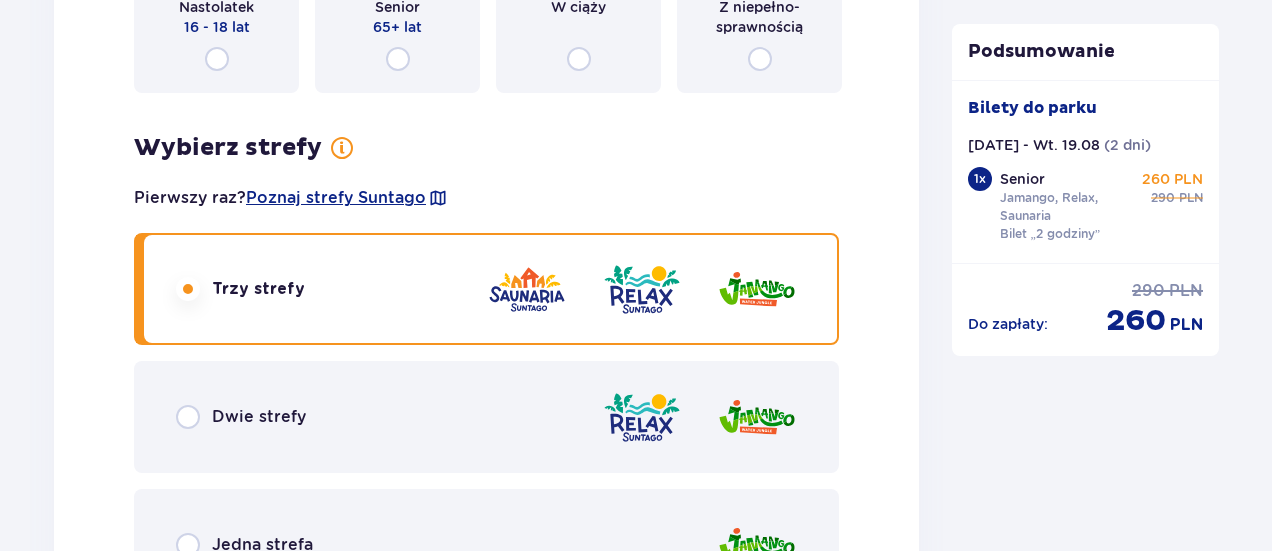 scroll, scrollTop: 2362, scrollLeft: 0, axis: vertical 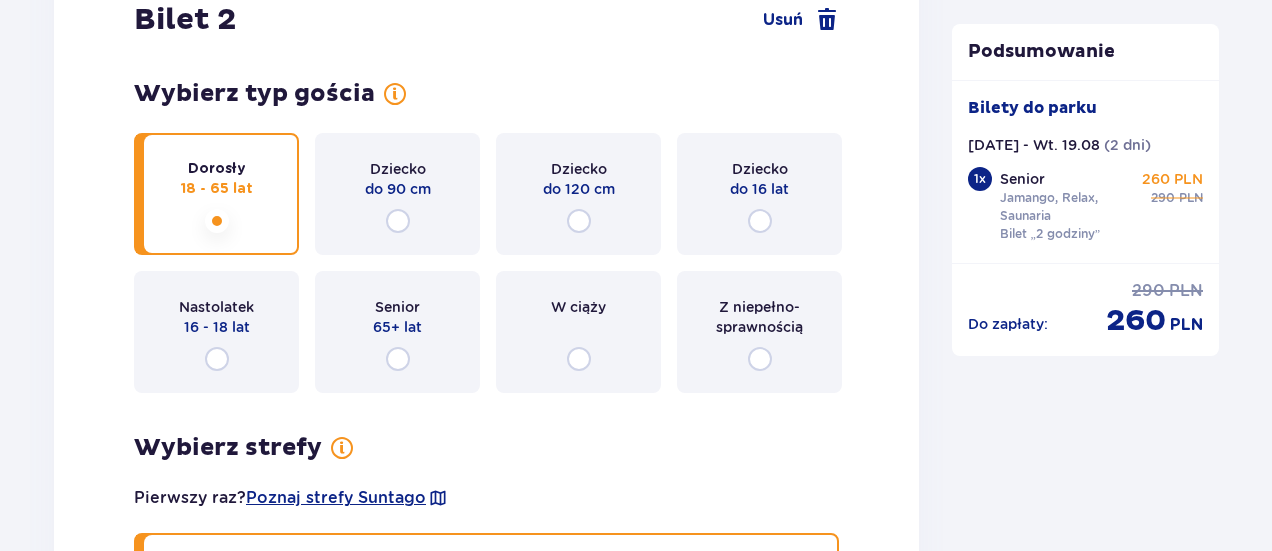 click on "18 - 65 lat" at bounding box center [217, 189] 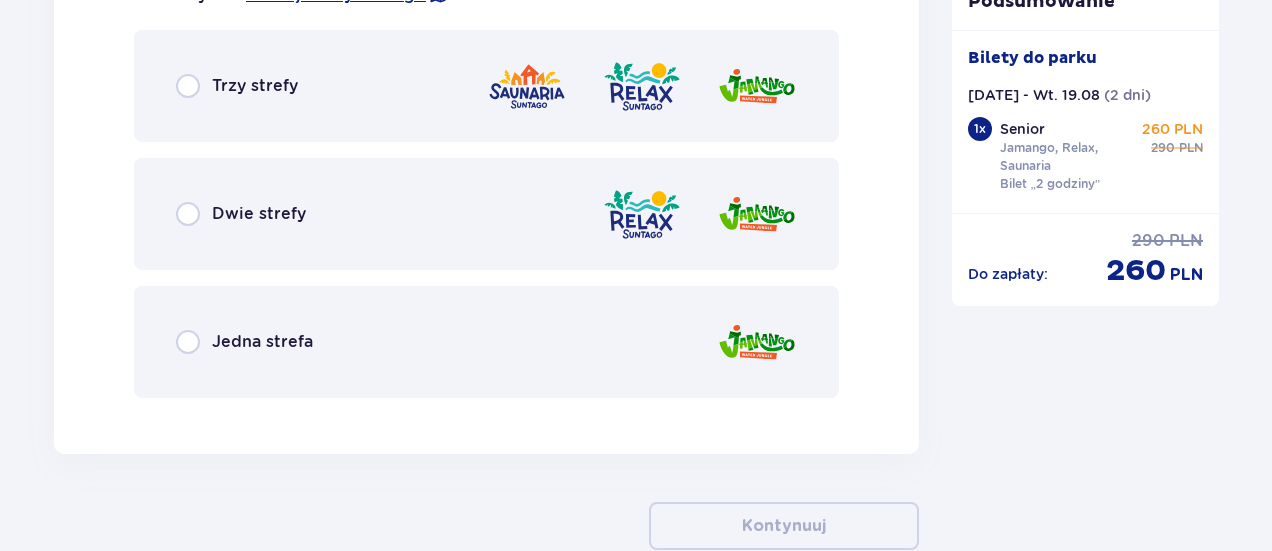 scroll, scrollTop: 2771, scrollLeft: 0, axis: vertical 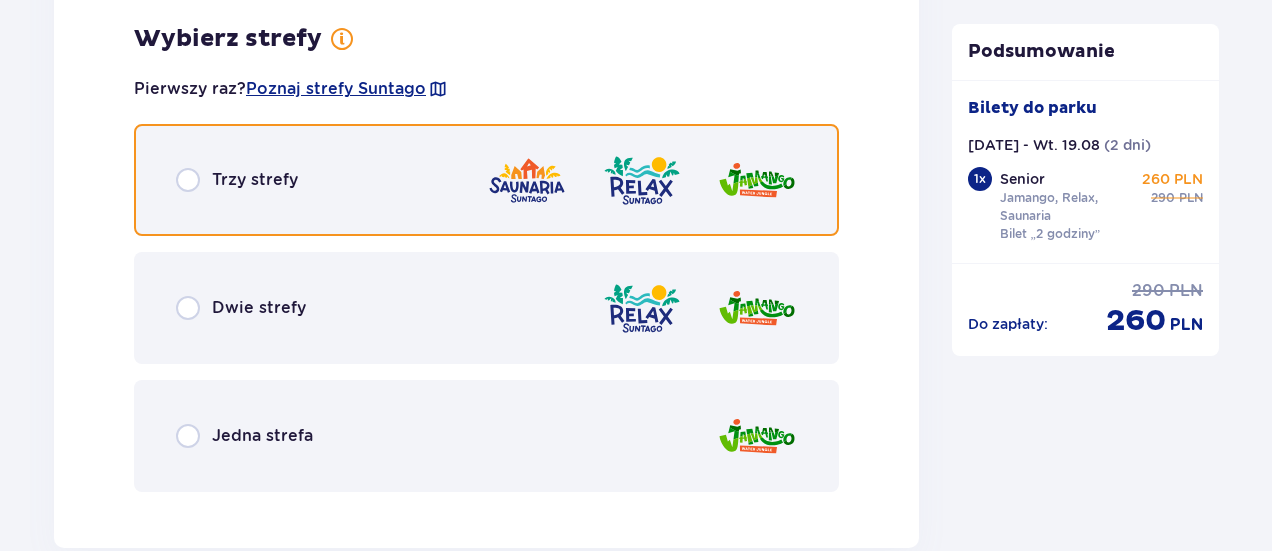 click at bounding box center (188, 180) 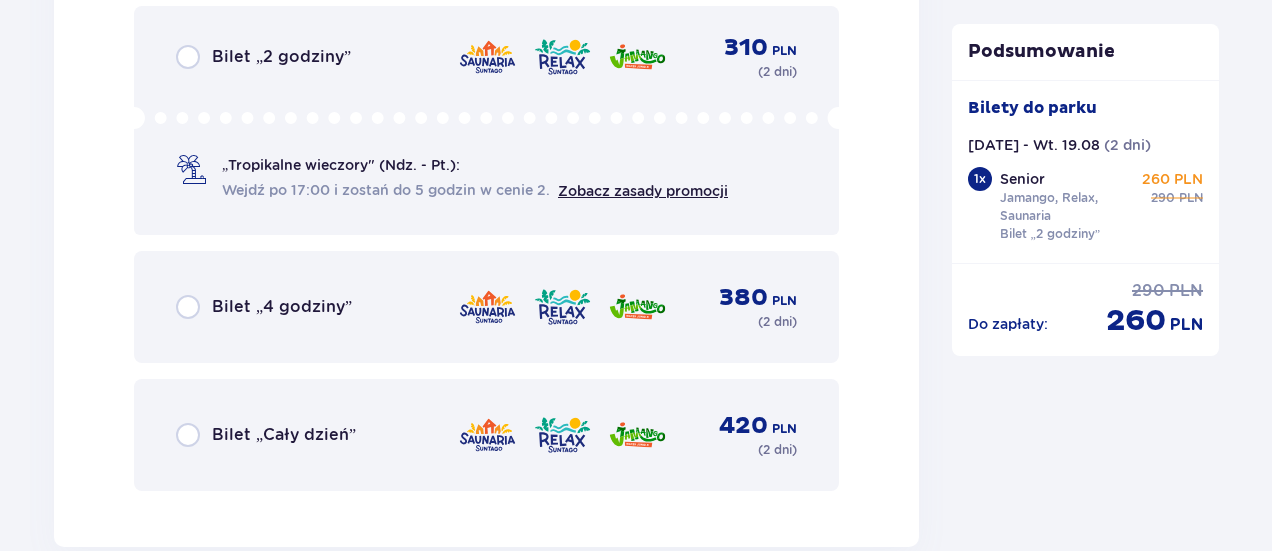 scroll, scrollTop: 3279, scrollLeft: 0, axis: vertical 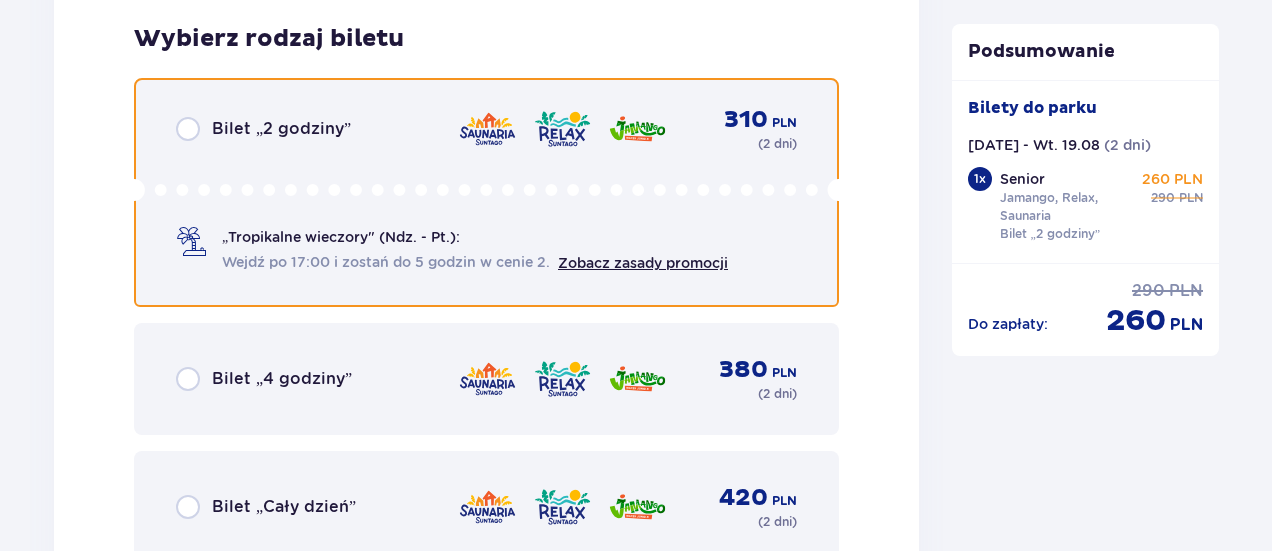click at bounding box center (188, 129) 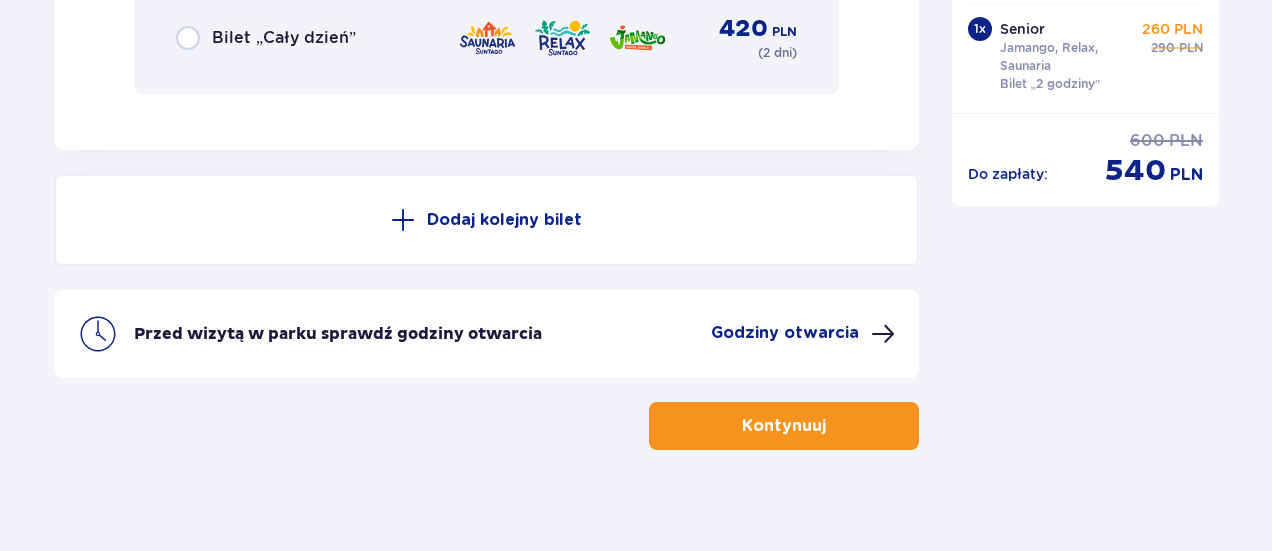 scroll, scrollTop: 3766, scrollLeft: 0, axis: vertical 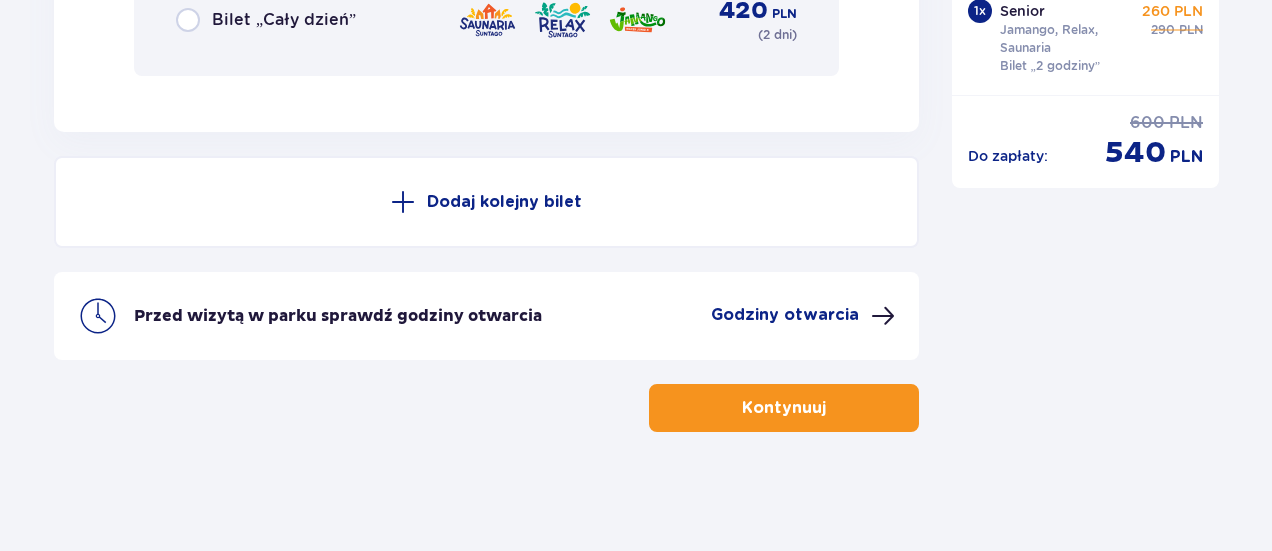 click on "Kontynuuj" at bounding box center [784, 408] 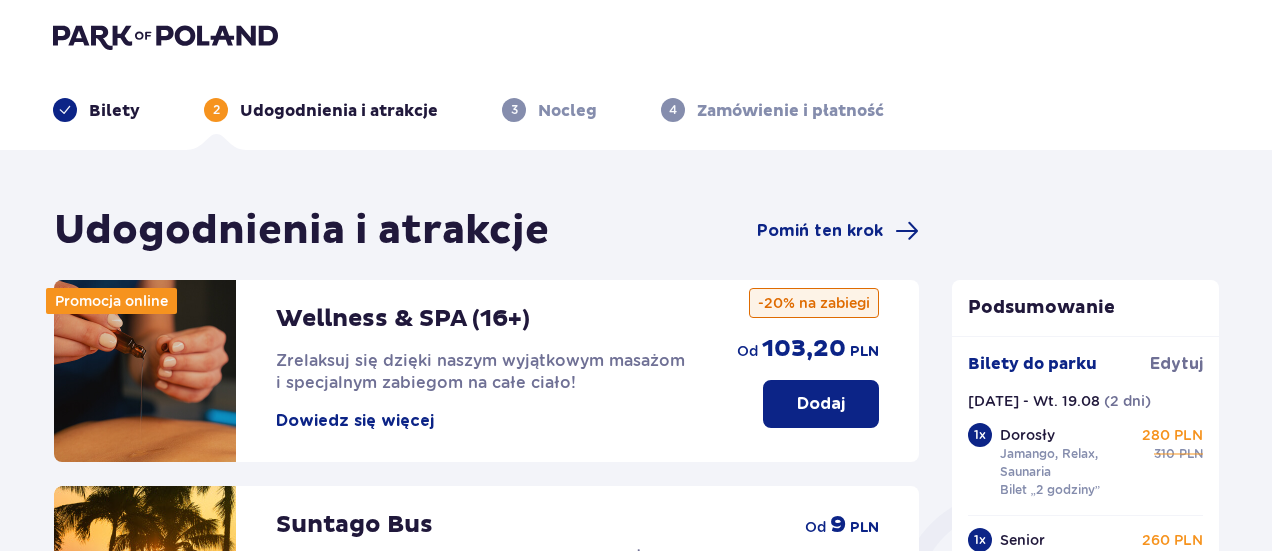 scroll, scrollTop: 0, scrollLeft: 0, axis: both 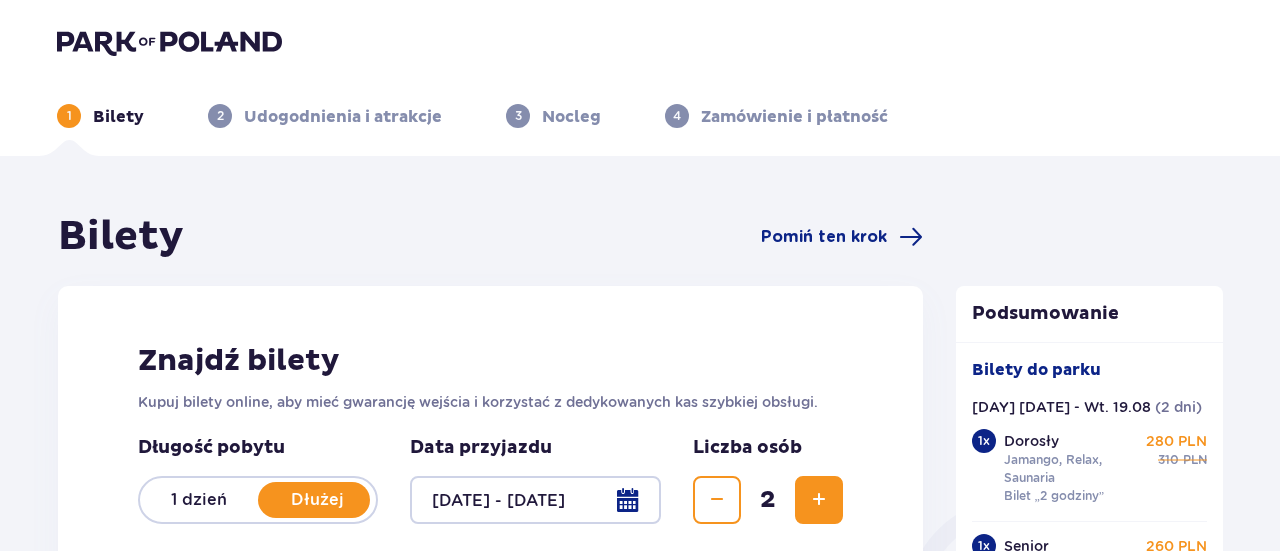click at bounding box center [535, 500] 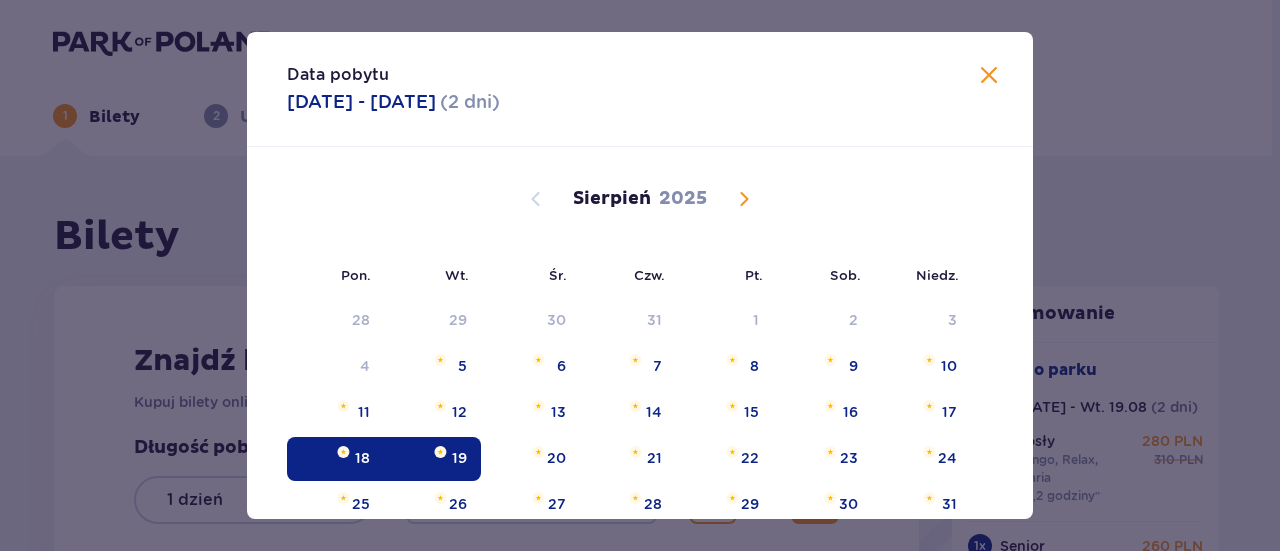 scroll, scrollTop: 0, scrollLeft: 0, axis: both 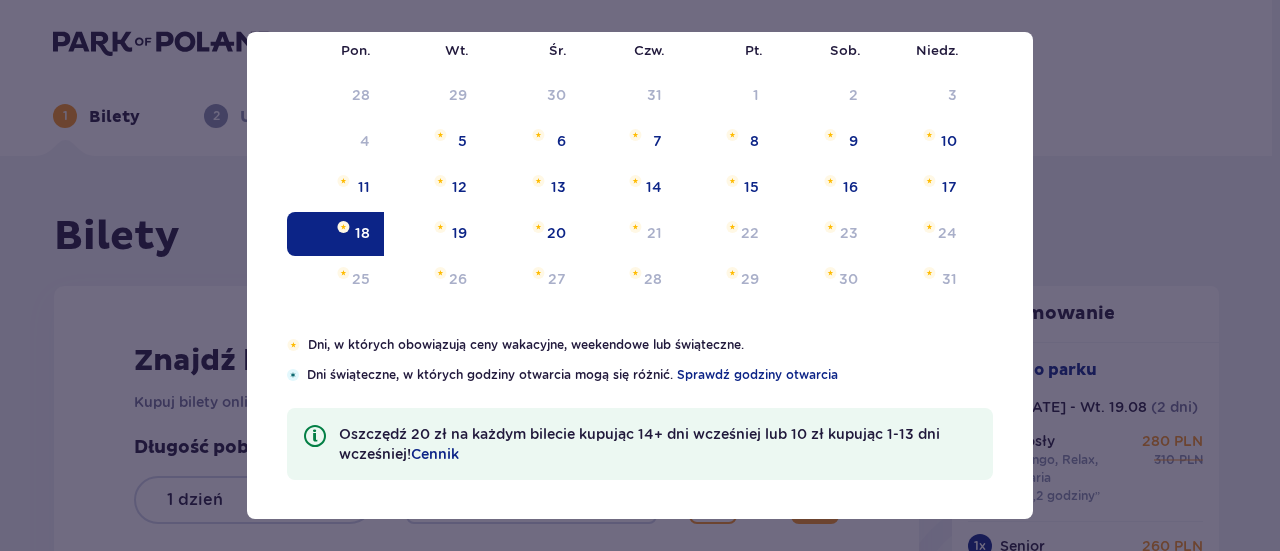 click on "Data pobytu [DATE] - [DATE] ( 2   dni ) Pon. Wt. Śr. Czw. Pt. Sob. Niedz. Lipiec 2025 30 1 2 3 4 5 6 7 8 9 10 11 12 13 14 15 16 17 18 19 20 21 22 23 24 25 26 27 28 29 30 31 1 2 3 Sierpień 2025 28 29 30 31 1 2 3 4 5 6 7 8 9 10 11 12 13 14 15 16 17 18 19 20 21 22 23 24 25 26 27 28 29 30 31 Wrzesień 2025 1 2 3 4 5 6 7 8 9 10 11 12 13 14 15 16 17 18 19 20 21 22 23 24 25 26 27 28 29 30 1 2 3 4 5 Dni, w których obowiązują ceny wakacyjne, weekendowe lub świąteczne. Dni świąteczne, w których godziny otwarcia mogą się różnić.   Sprawdź godziny otwarcia Oszczędź 20 zł na każdym bilecie kupując 14+ dni wcześniej lub 10 zł kupując 1-13 dni wcześniej!  Cennik" at bounding box center [640, 275] 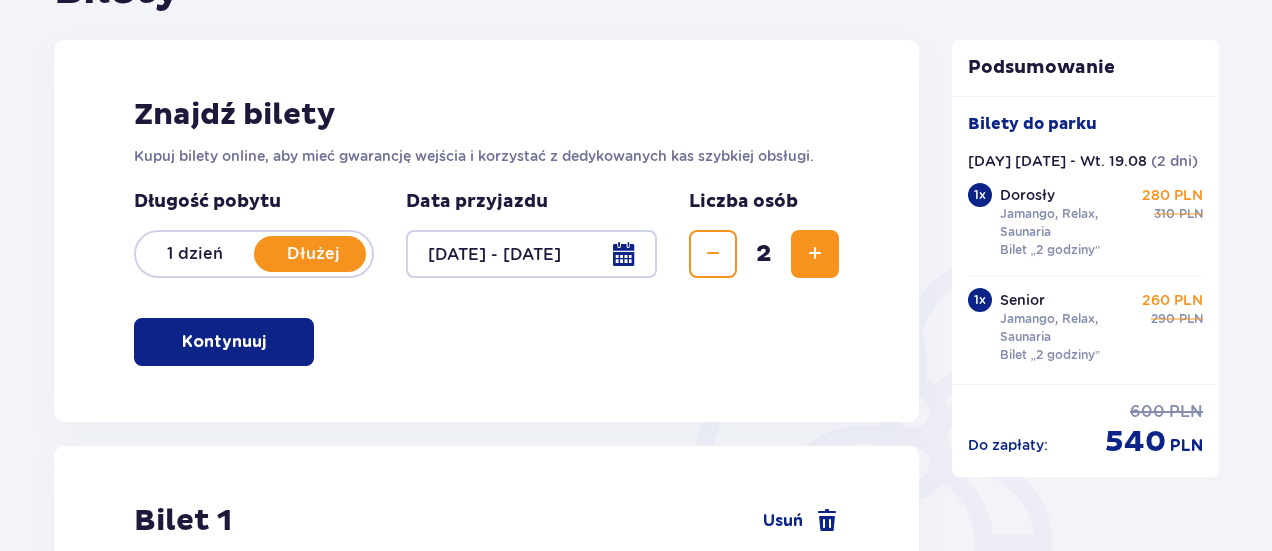 scroll, scrollTop: 300, scrollLeft: 0, axis: vertical 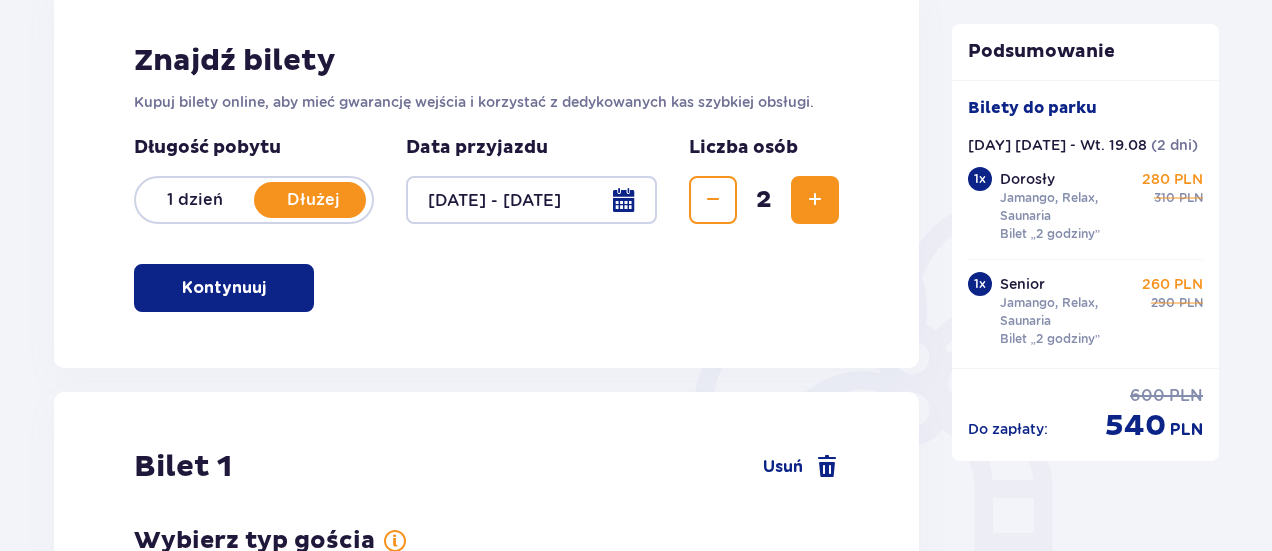 click on "1 dzień" at bounding box center (195, 200) 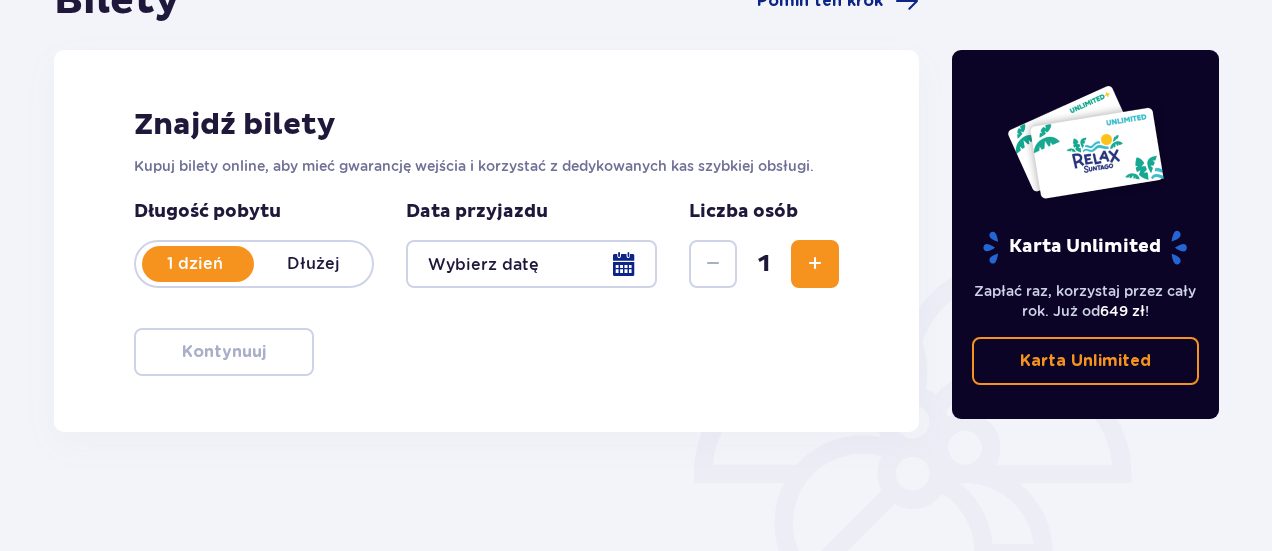 scroll, scrollTop: 300, scrollLeft: 0, axis: vertical 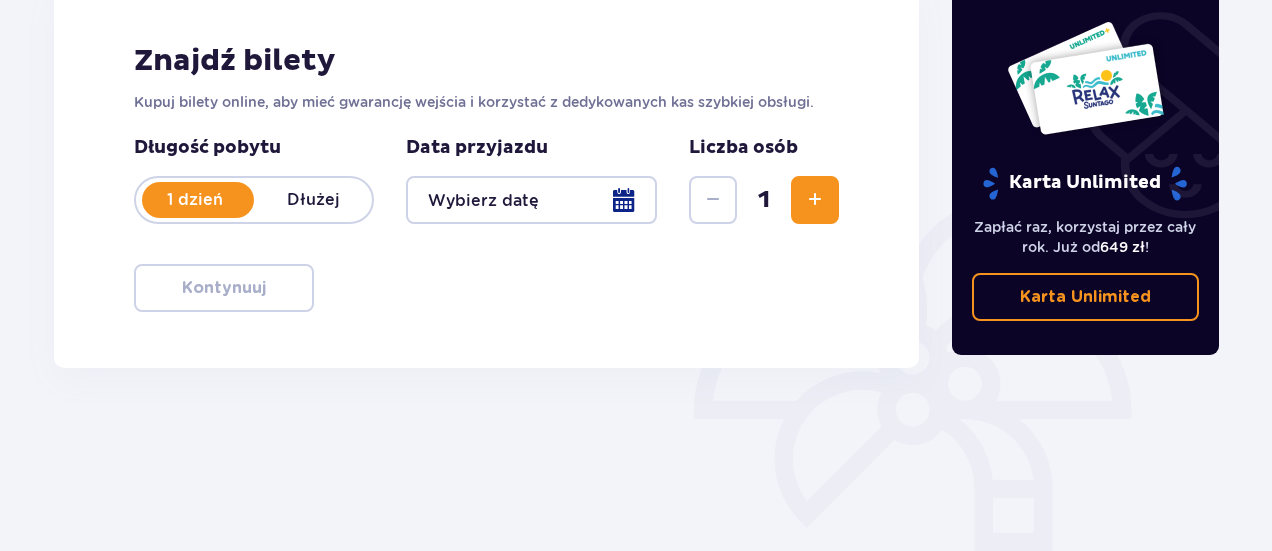 click at bounding box center [531, 200] 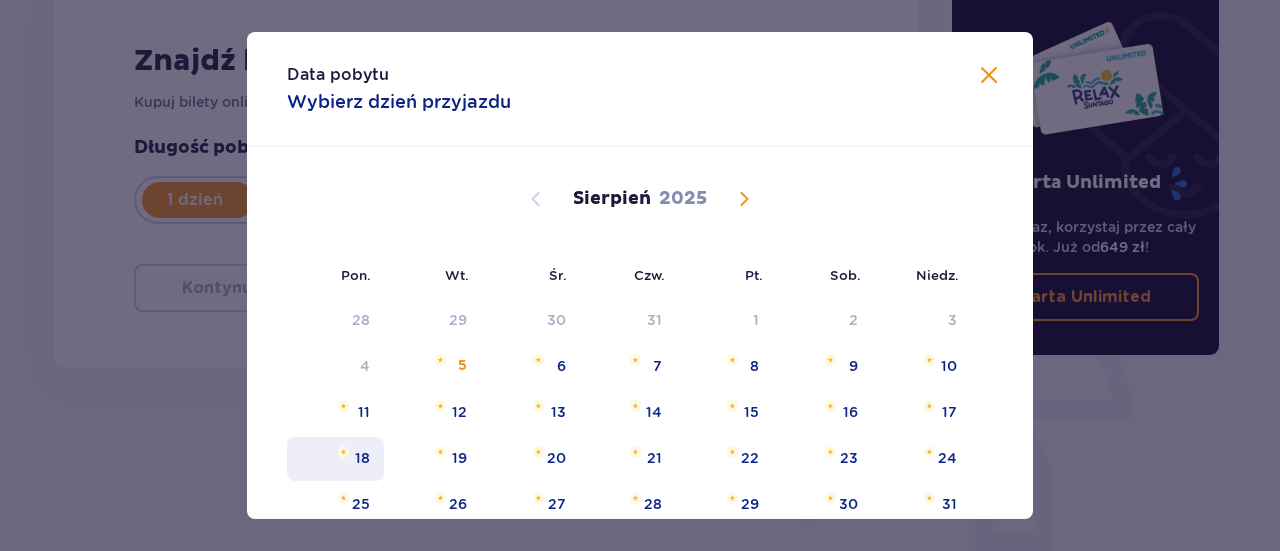 click on "18" at bounding box center [335, 459] 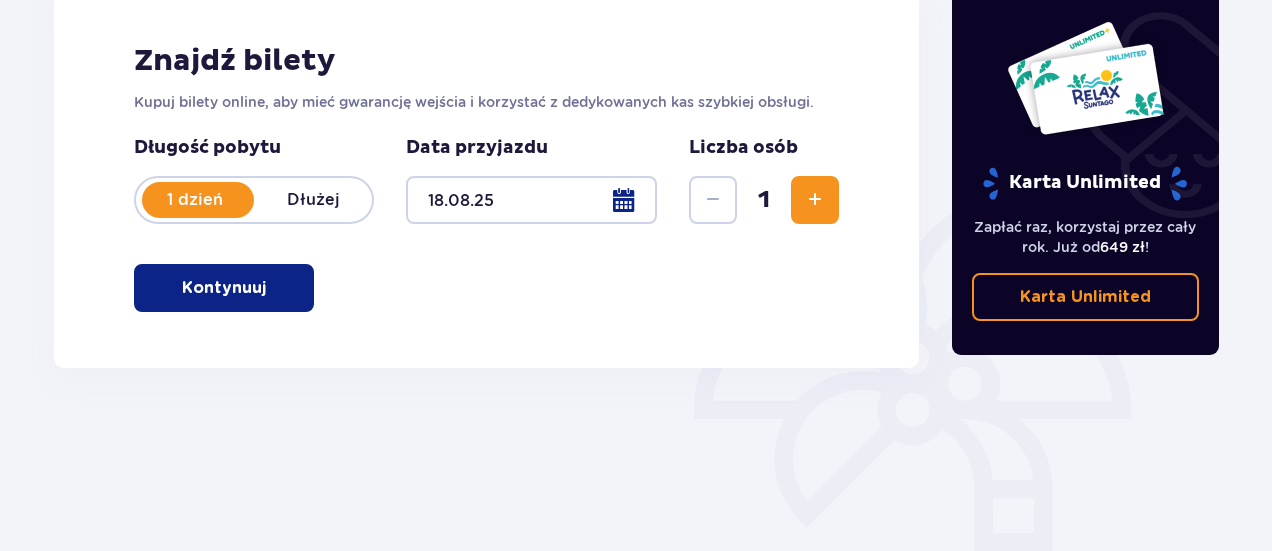 click at bounding box center (815, 200) 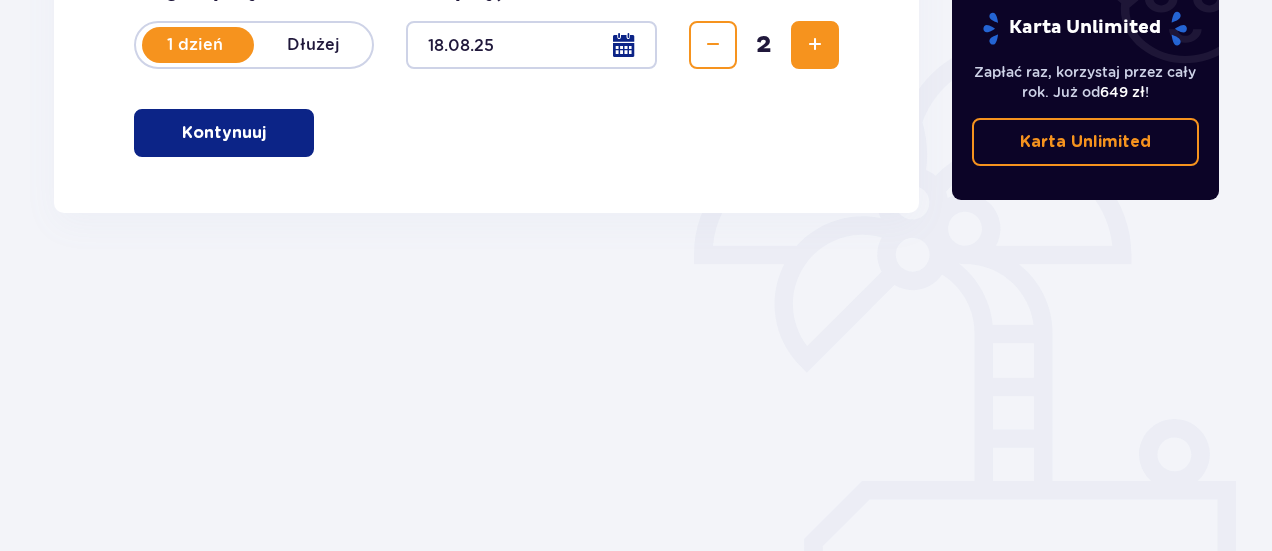 scroll, scrollTop: 468, scrollLeft: 0, axis: vertical 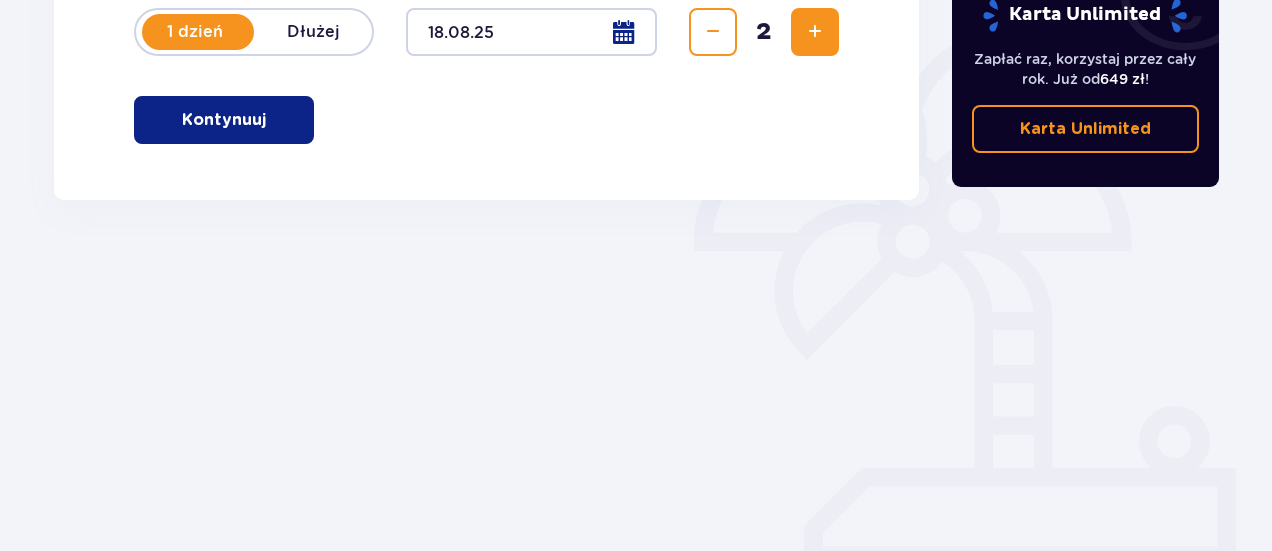 click on "Kontynuuj" at bounding box center [224, 120] 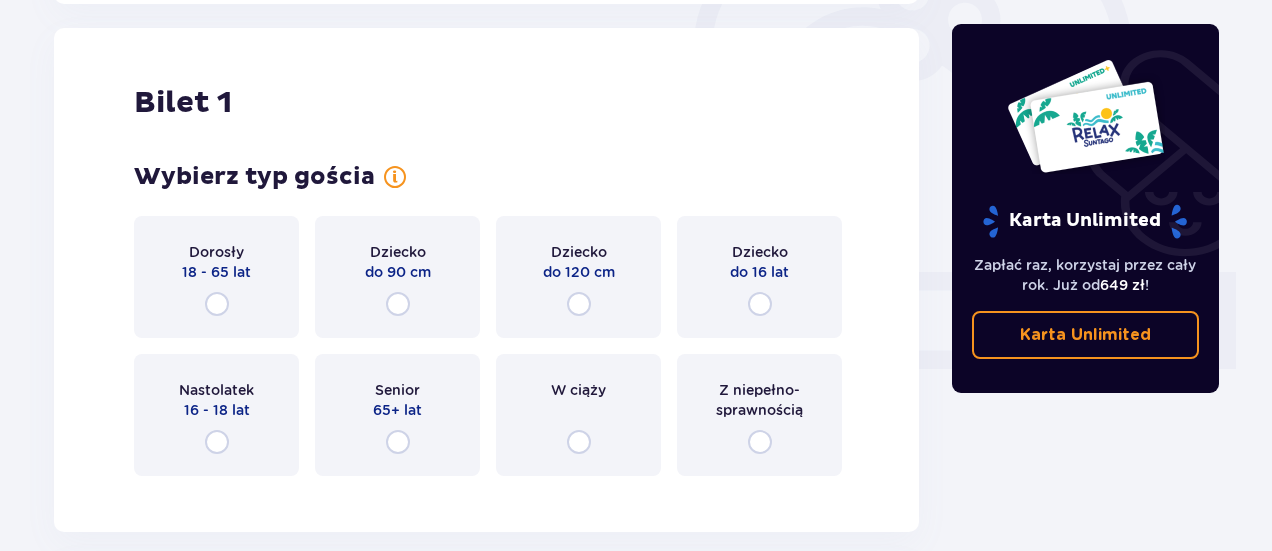 scroll, scrollTop: 668, scrollLeft: 0, axis: vertical 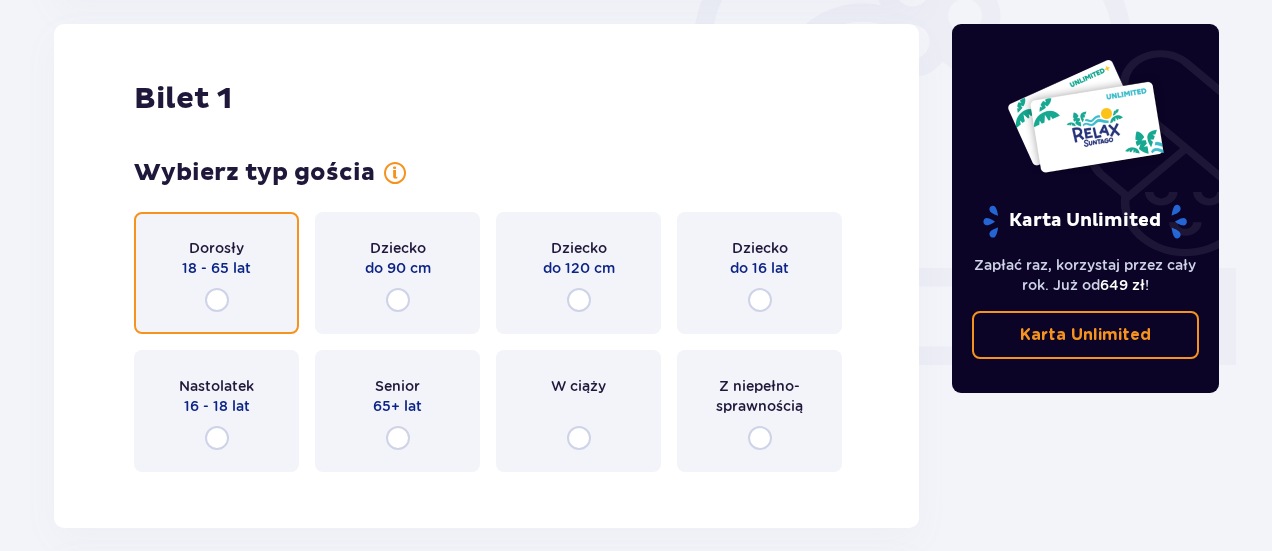 click at bounding box center (217, 300) 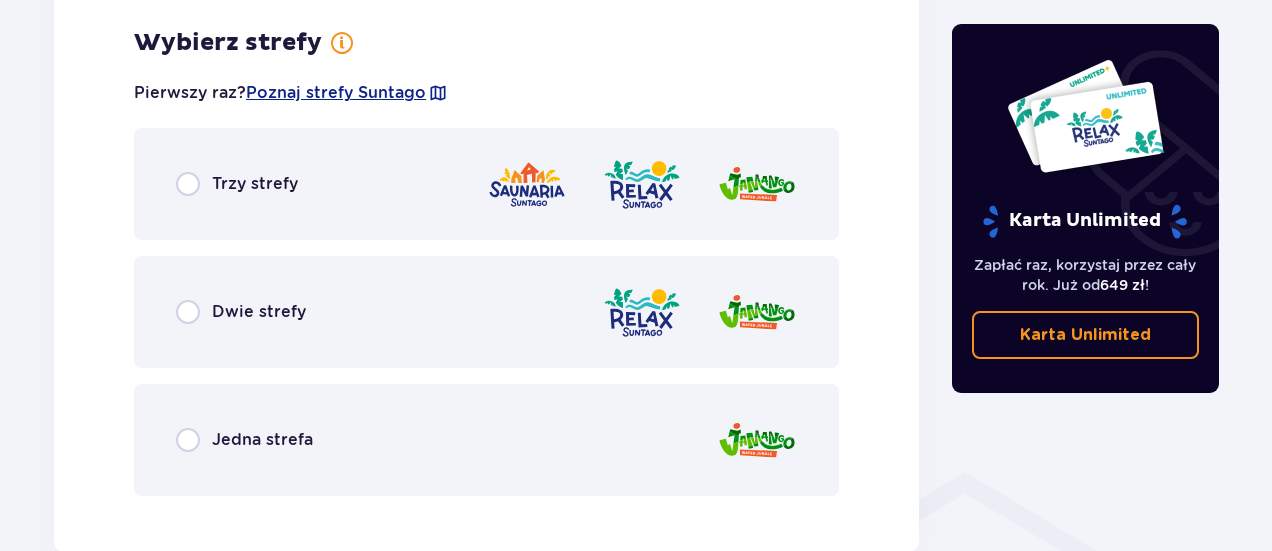 scroll, scrollTop: 1156, scrollLeft: 0, axis: vertical 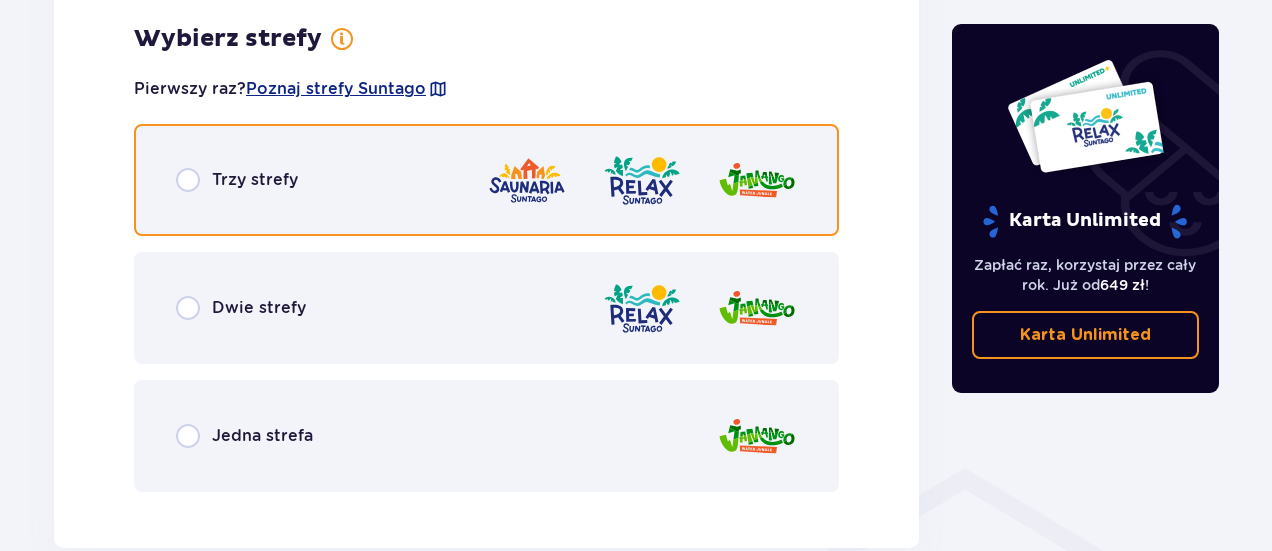 click at bounding box center (188, 180) 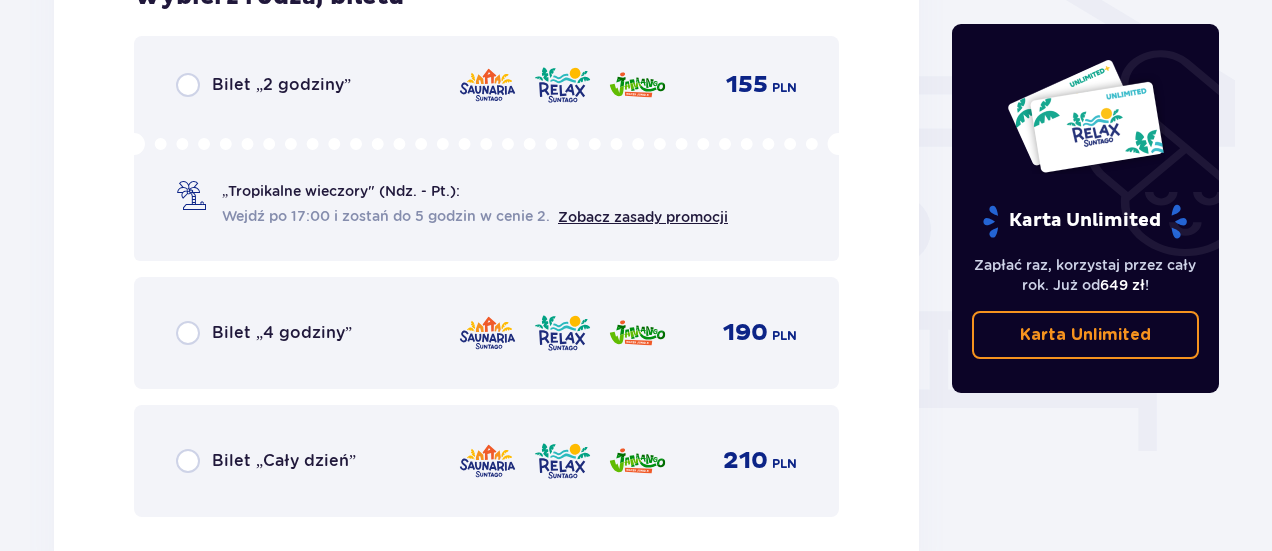 scroll, scrollTop: 1764, scrollLeft: 0, axis: vertical 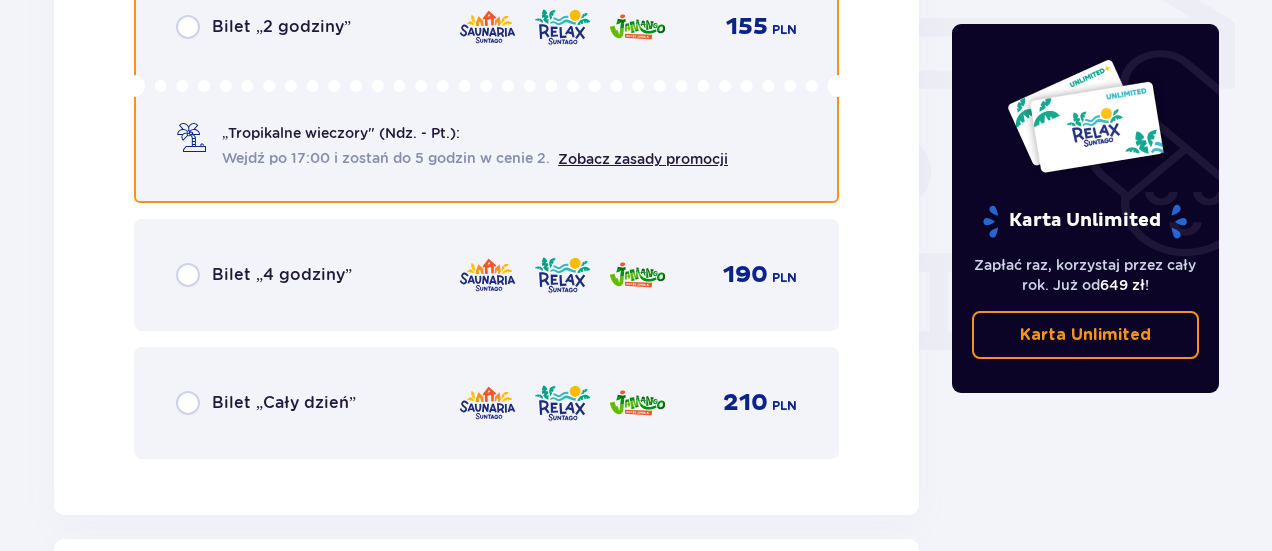 click at bounding box center [188, 27] 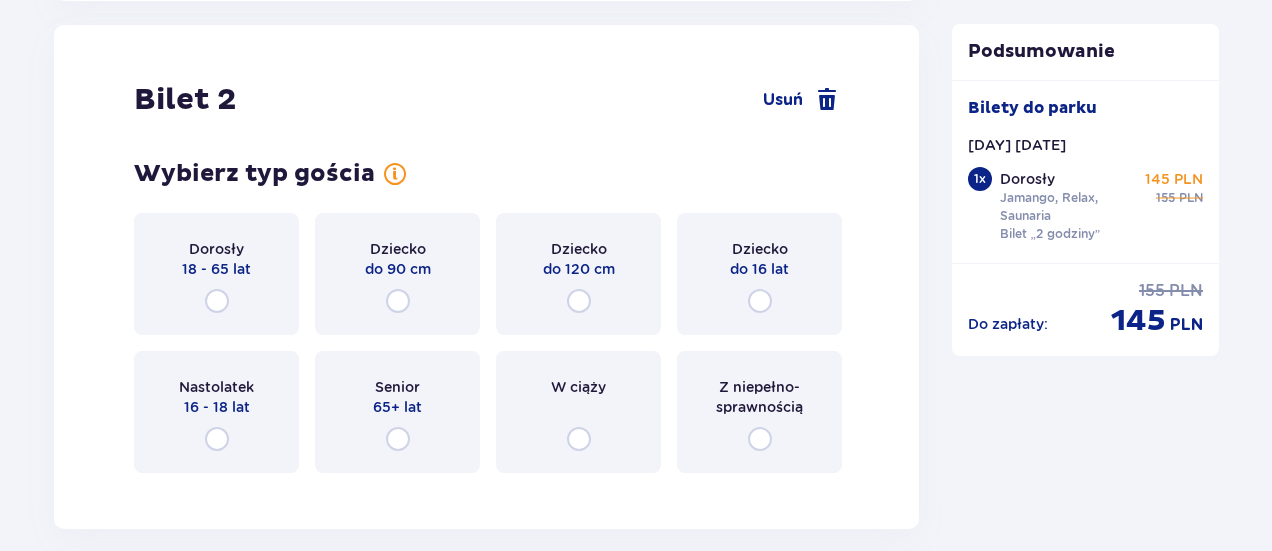 scroll, scrollTop: 2279, scrollLeft: 0, axis: vertical 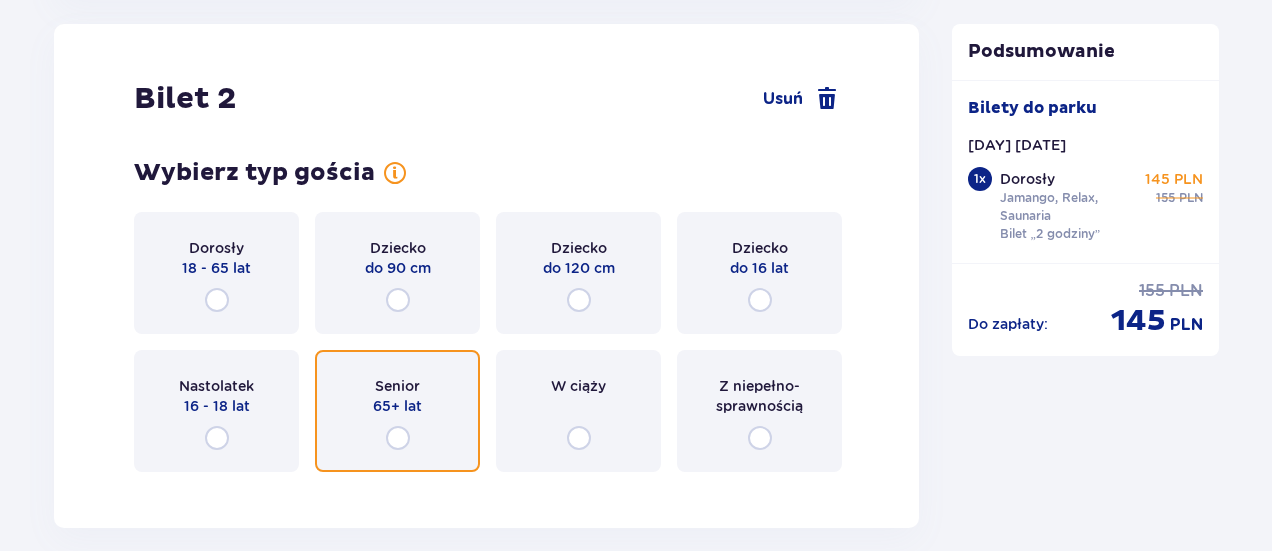 click at bounding box center (398, 438) 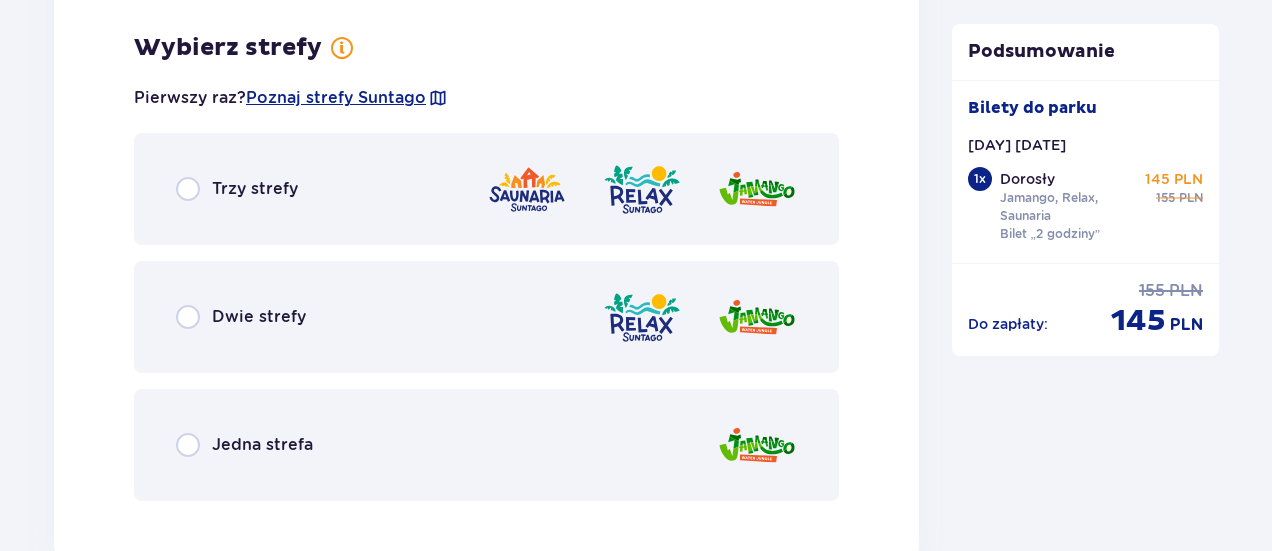 scroll, scrollTop: 2767, scrollLeft: 0, axis: vertical 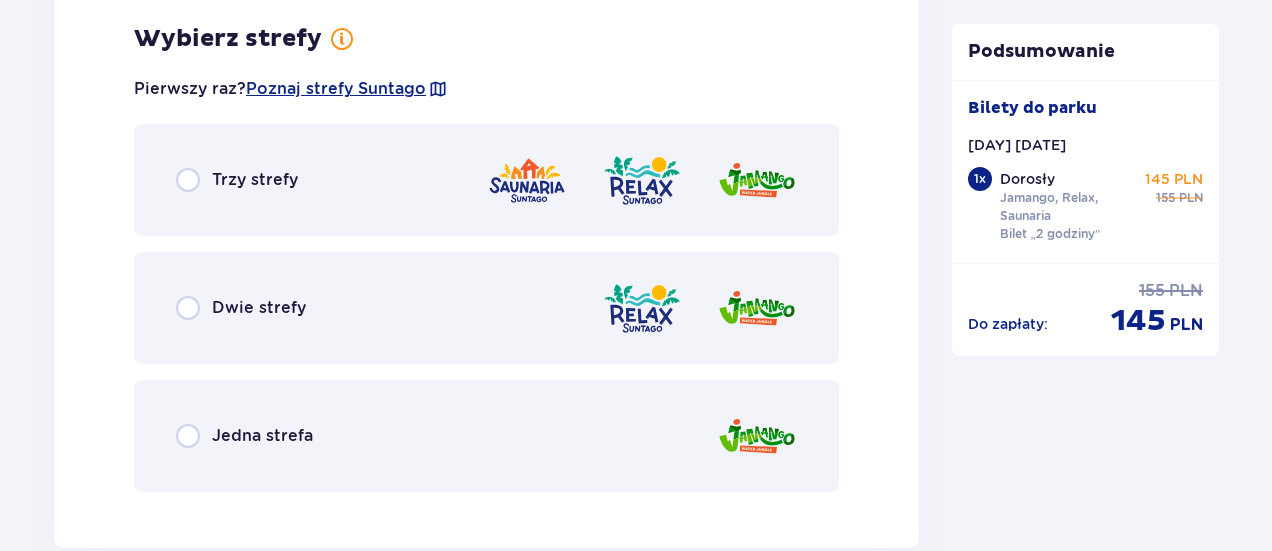 click on "Trzy strefy" at bounding box center (237, 180) 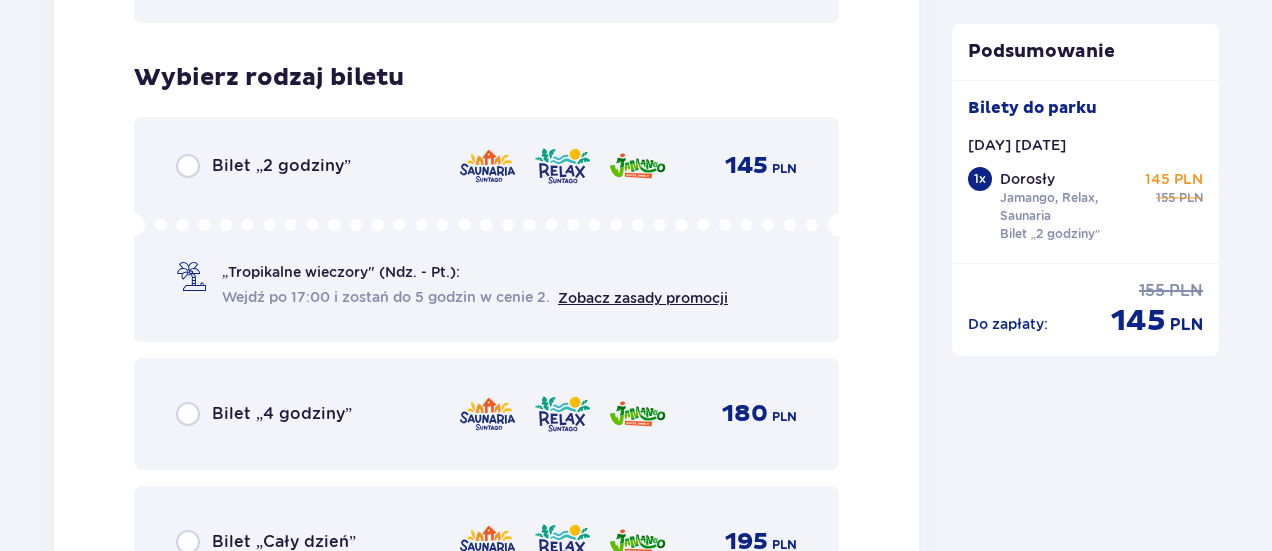 scroll, scrollTop: 3275, scrollLeft: 0, axis: vertical 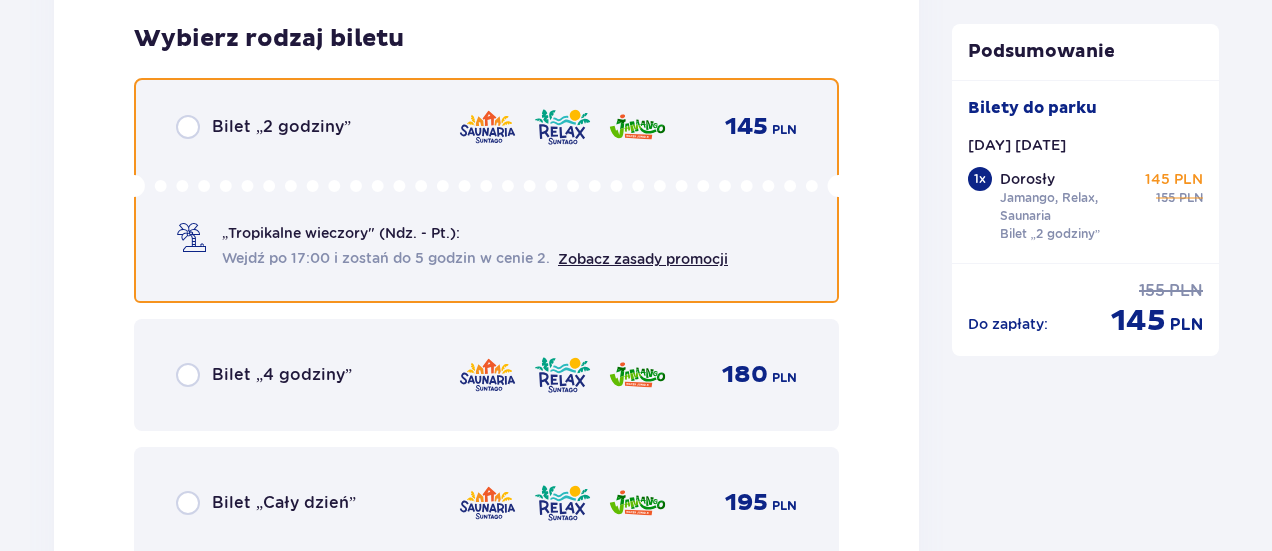 click at bounding box center [188, 127] 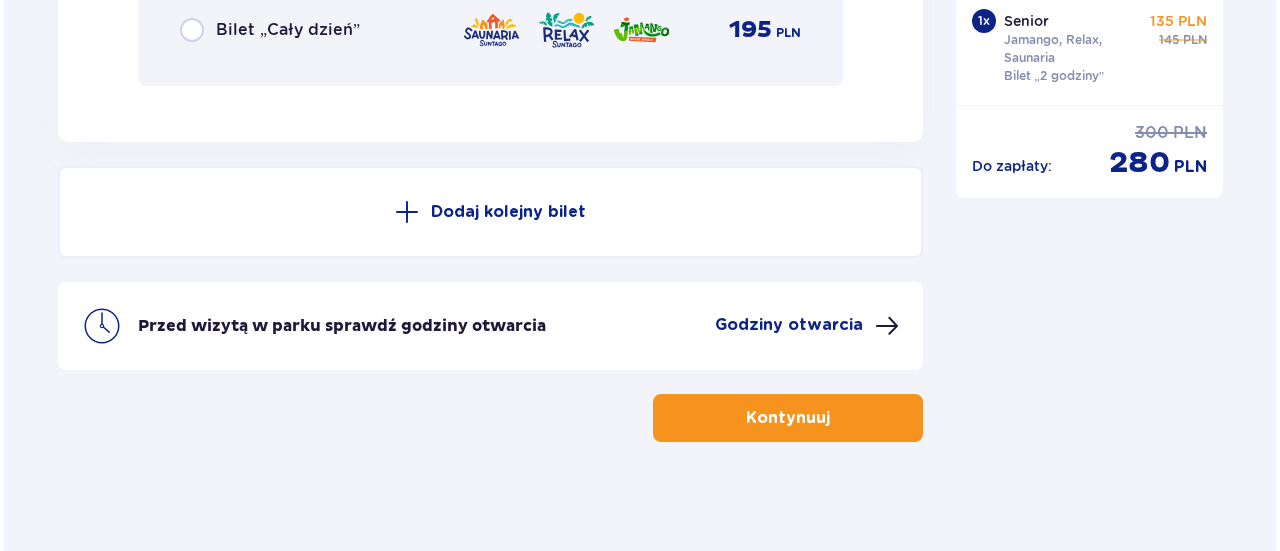 scroll, scrollTop: 3758, scrollLeft: 0, axis: vertical 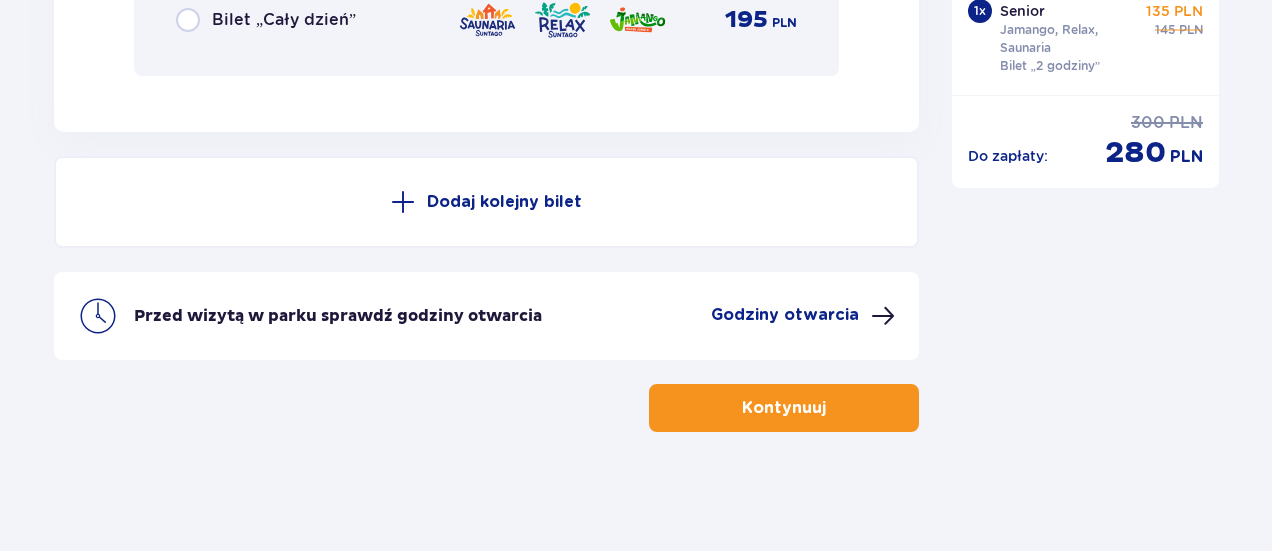 click on "Godziny otwarcia" at bounding box center [785, 315] 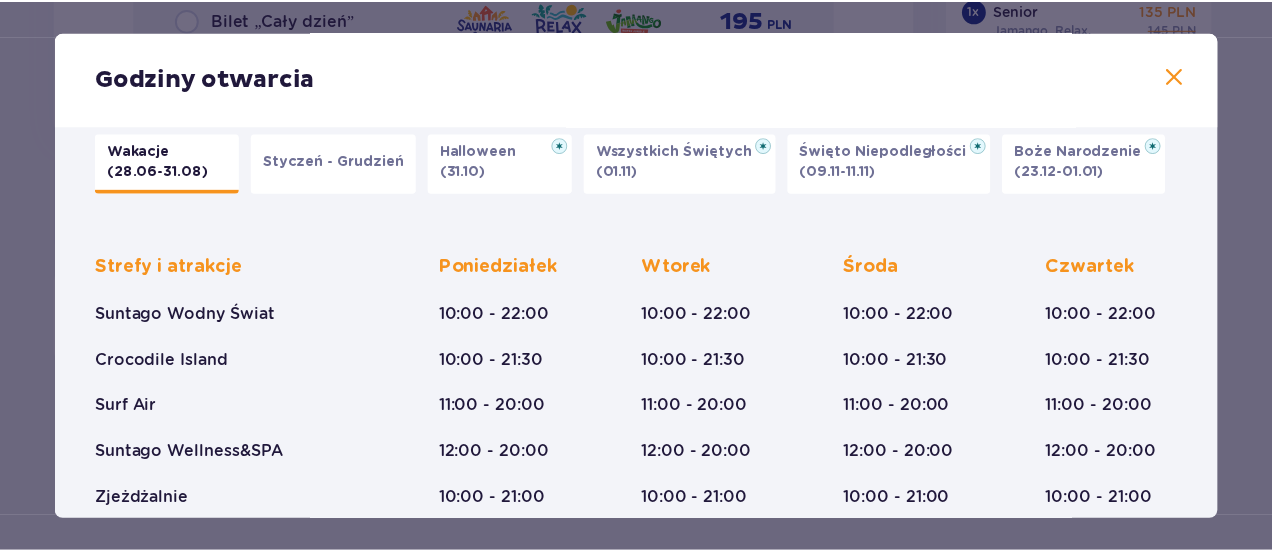 scroll, scrollTop: 0, scrollLeft: 0, axis: both 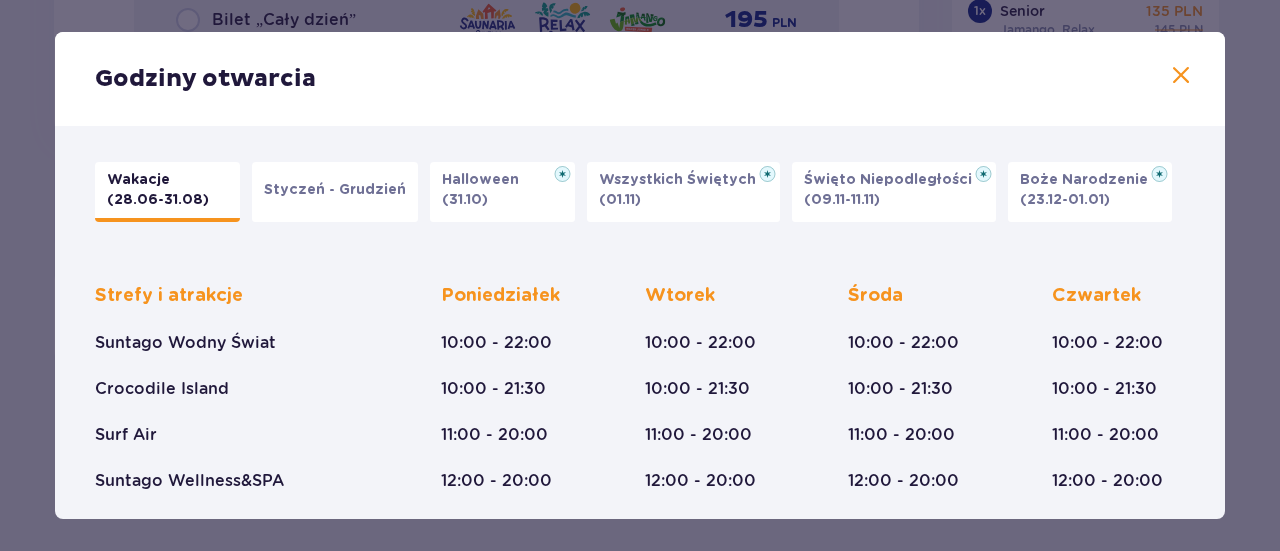 click at bounding box center (1181, 76) 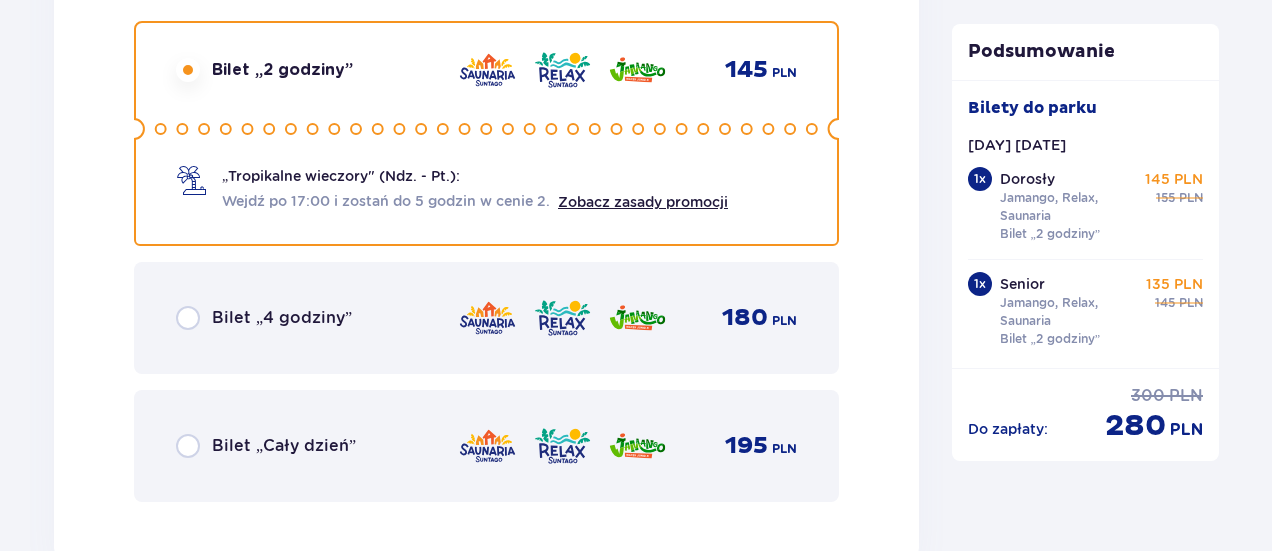 scroll, scrollTop: 3358, scrollLeft: 0, axis: vertical 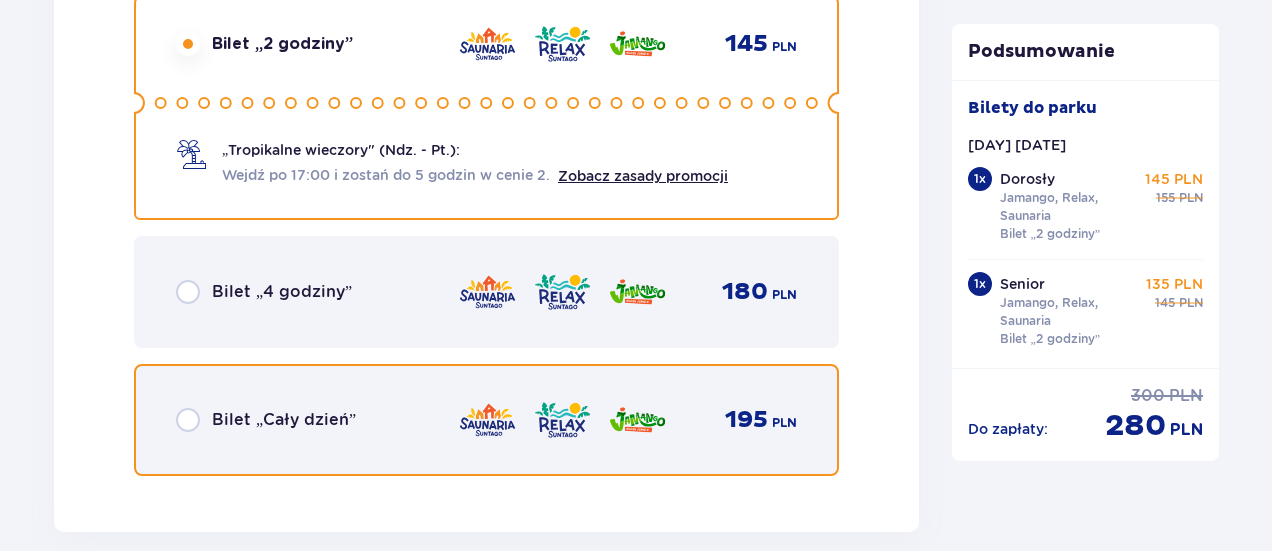 click at bounding box center [188, 420] 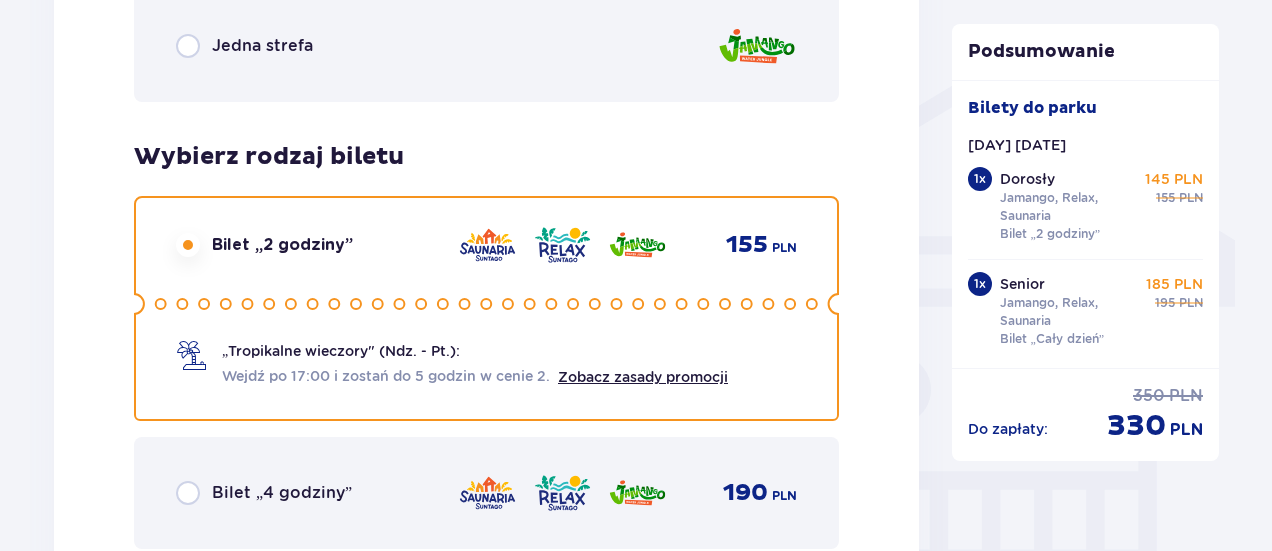 scroll, scrollTop: 1658, scrollLeft: 0, axis: vertical 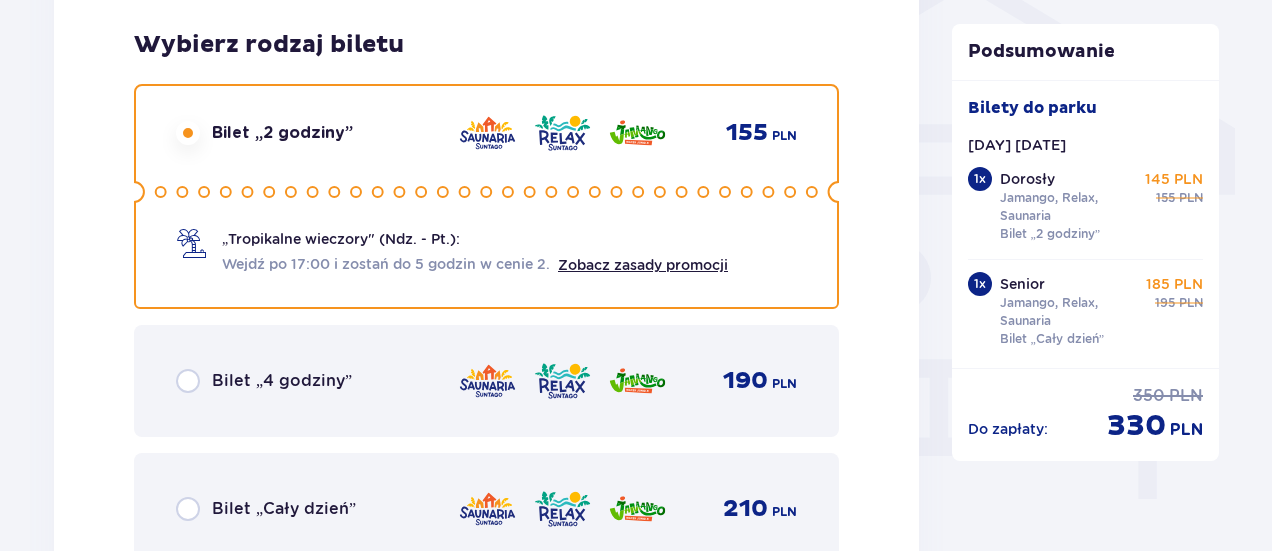 click at bounding box center [188, 133] 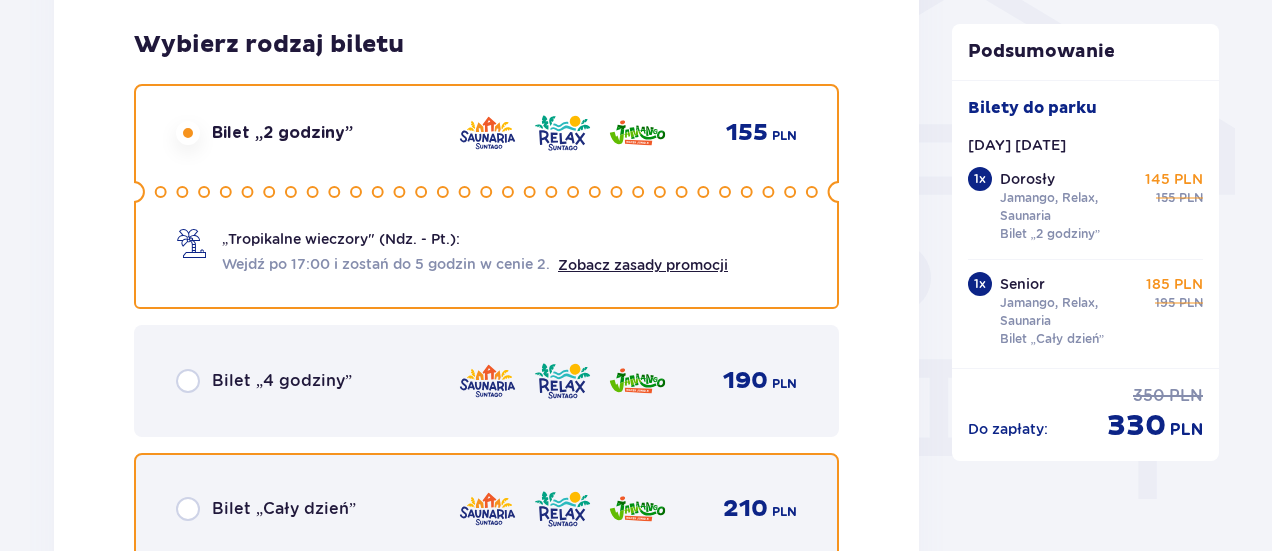 click at bounding box center (188, 509) 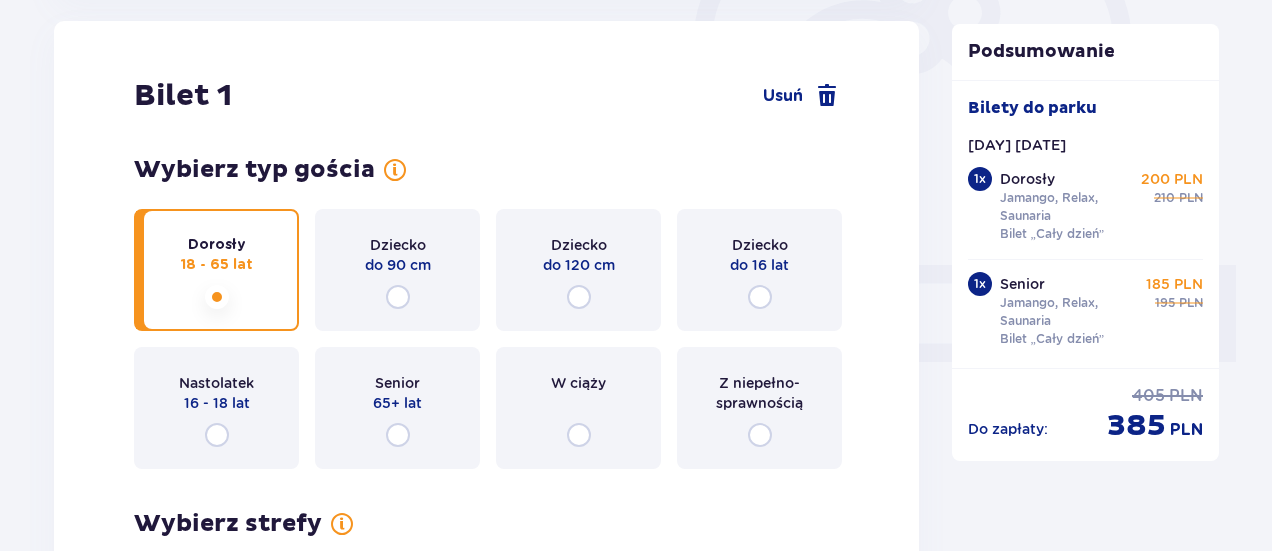 scroll, scrollTop: 644, scrollLeft: 0, axis: vertical 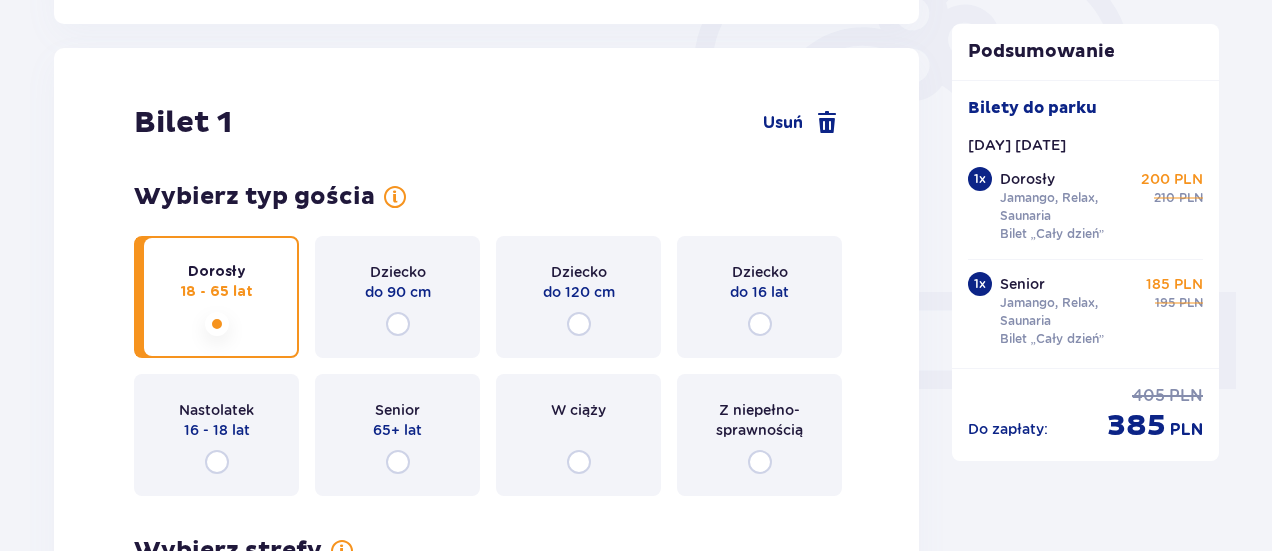 click on "18 - 65 lat" at bounding box center (217, 292) 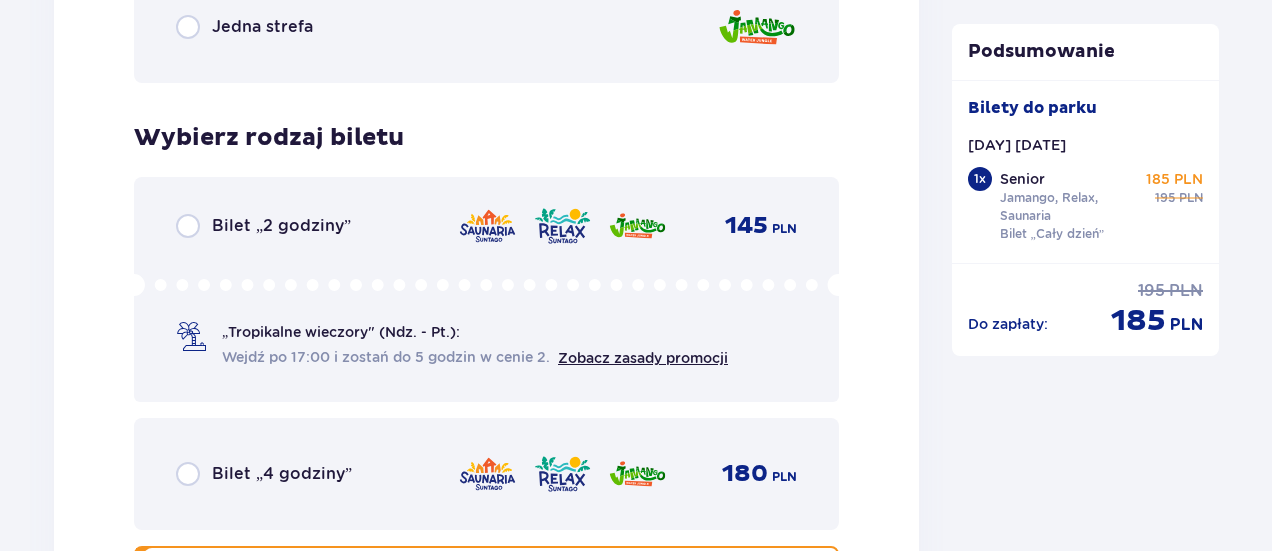 scroll, scrollTop: 2756, scrollLeft: 0, axis: vertical 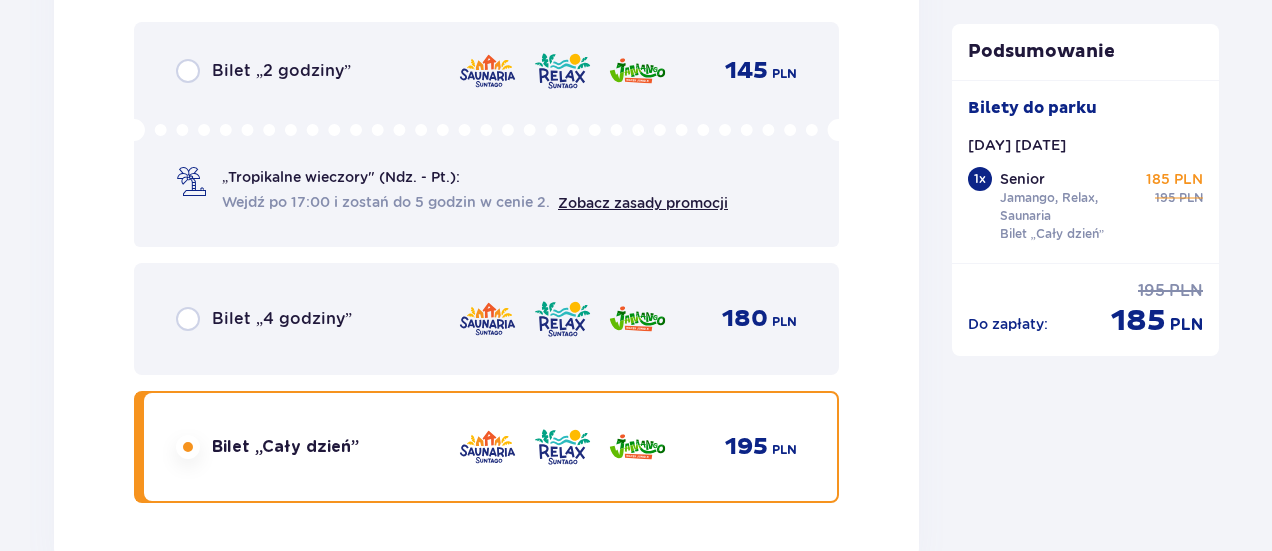 click on "Bilet „Cały dzień”" at bounding box center [285, 447] 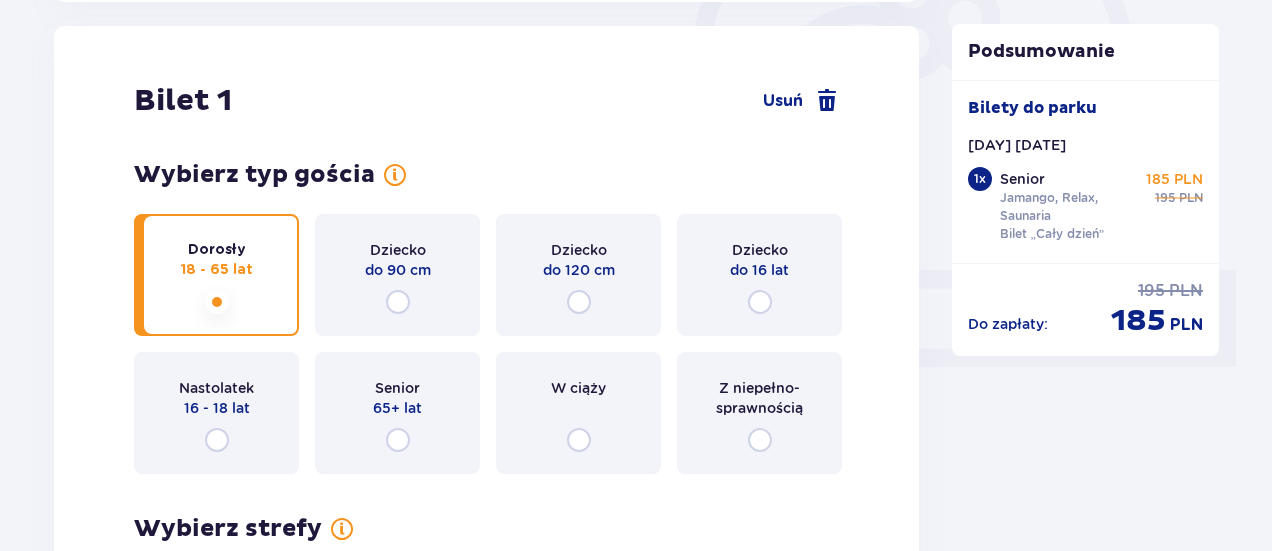 scroll, scrollTop: 656, scrollLeft: 0, axis: vertical 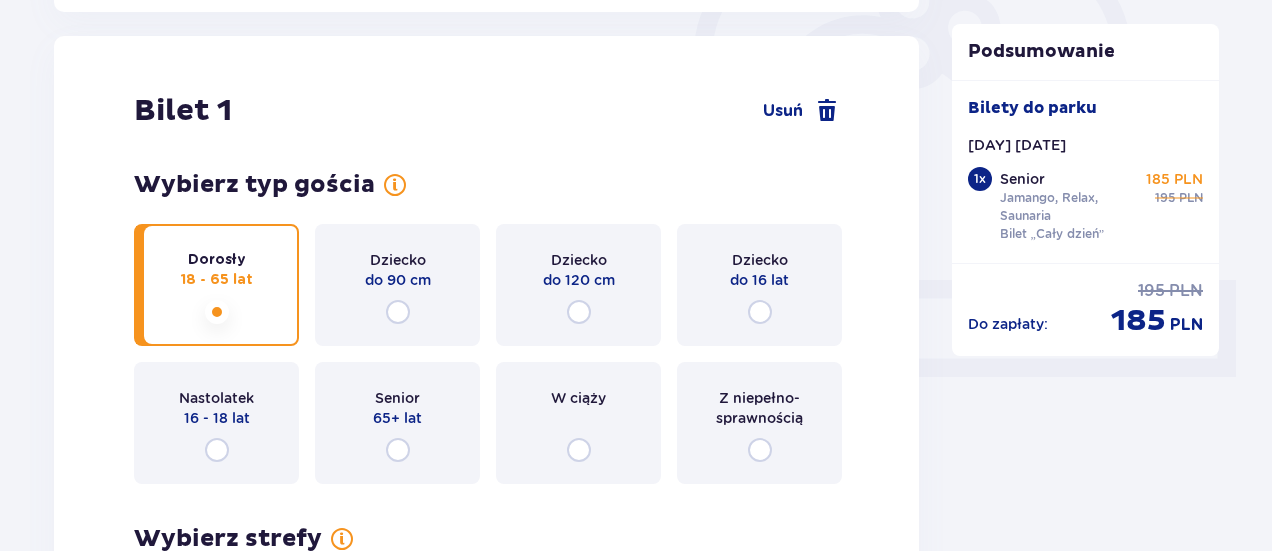 click on "Dorosły 18 - 65 lat" at bounding box center [216, 285] 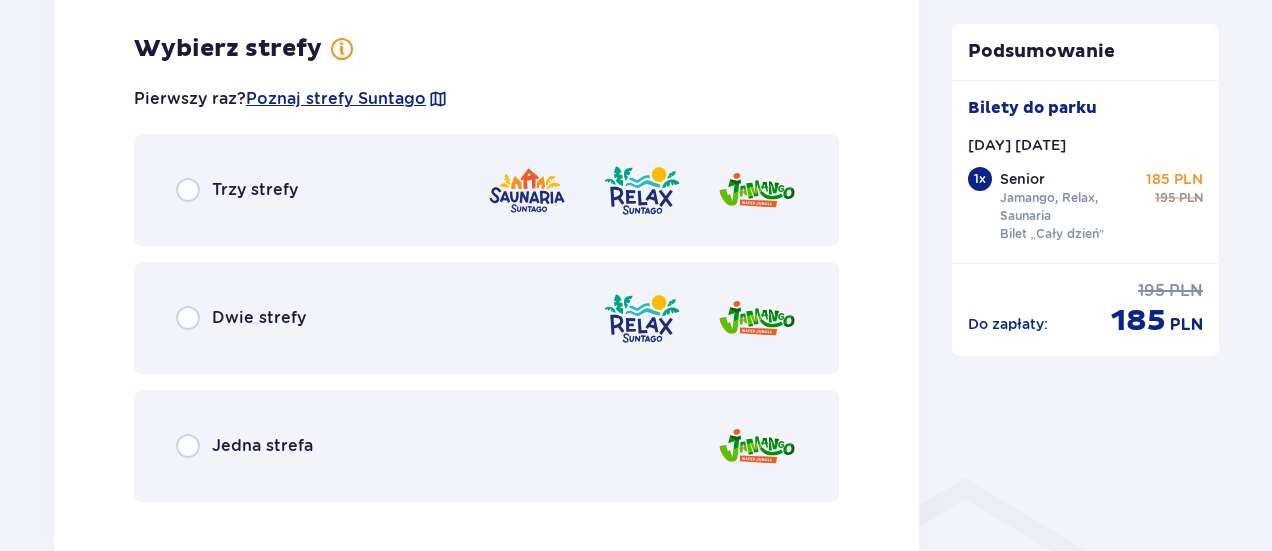 scroll, scrollTop: 1156, scrollLeft: 0, axis: vertical 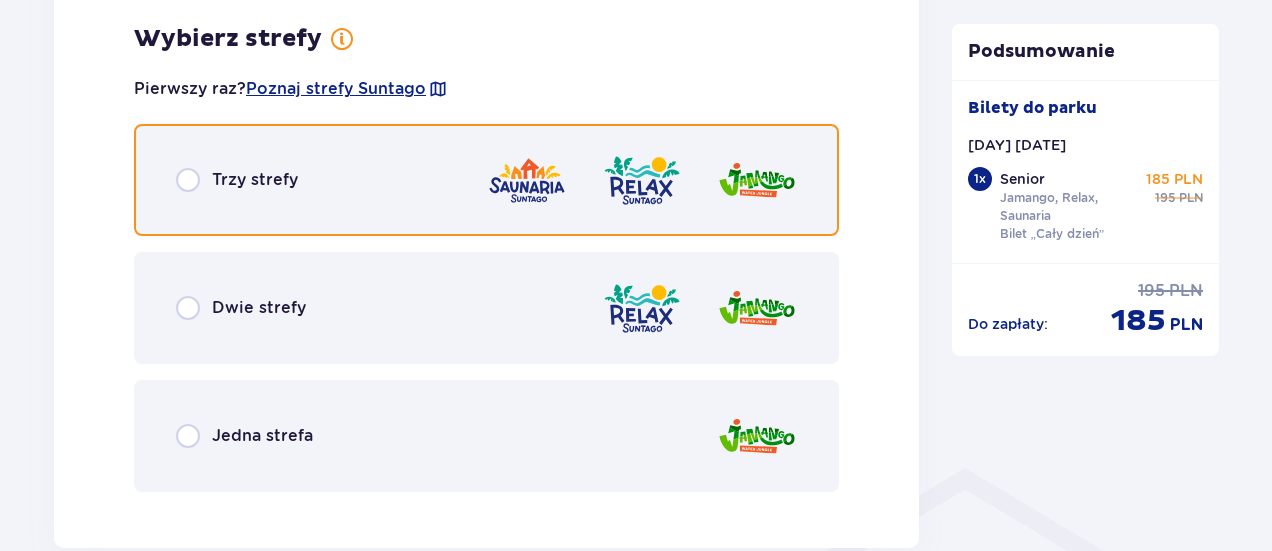 click at bounding box center (188, 180) 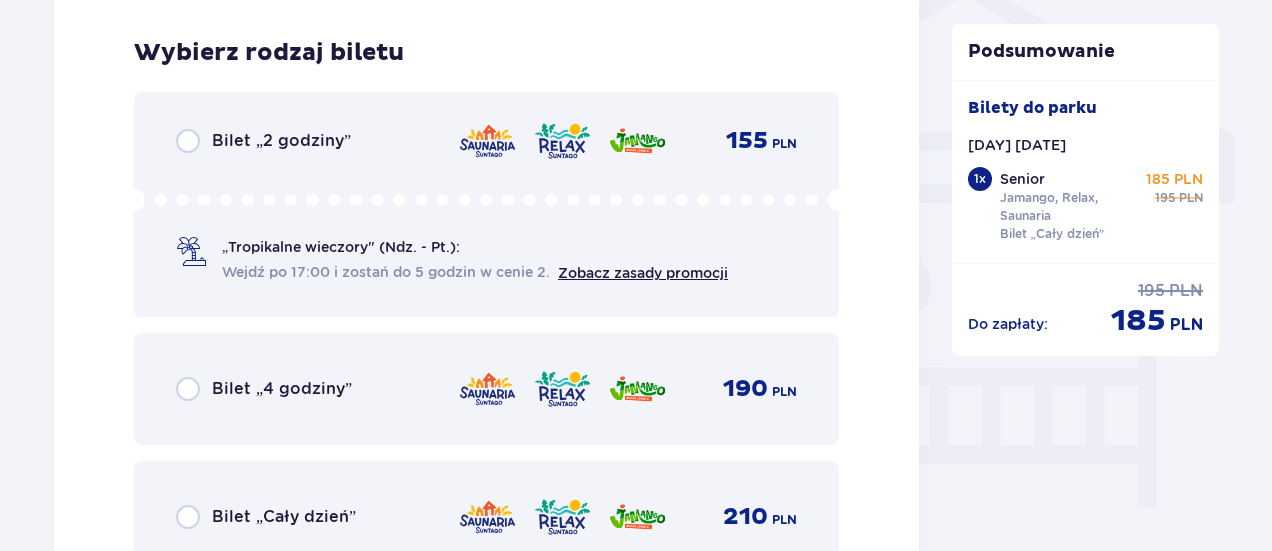 scroll, scrollTop: 1664, scrollLeft: 0, axis: vertical 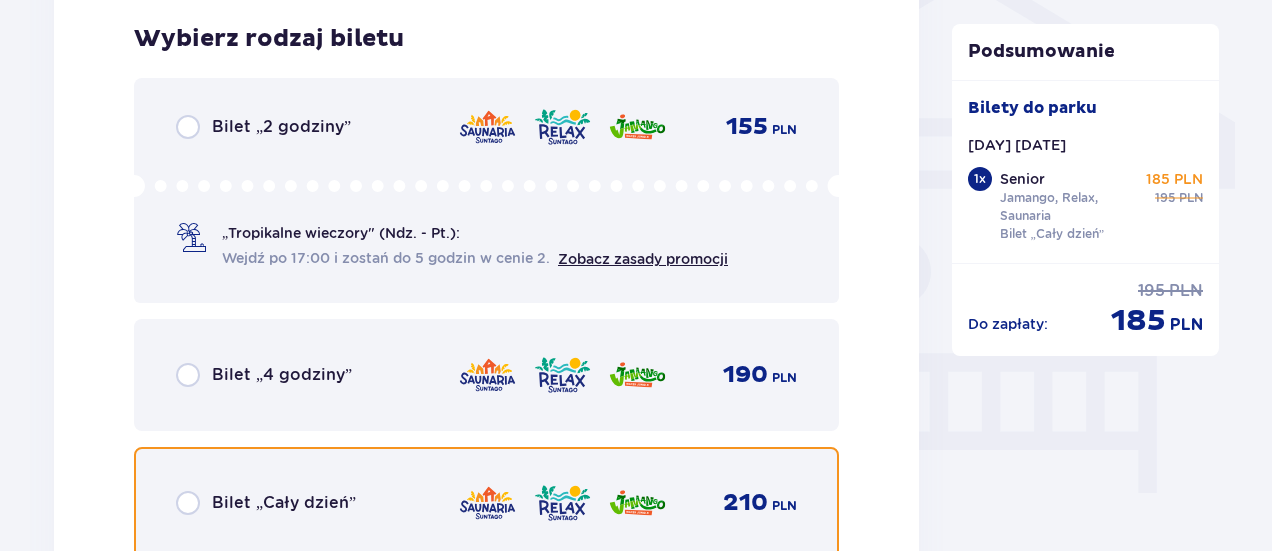 click at bounding box center [188, 503] 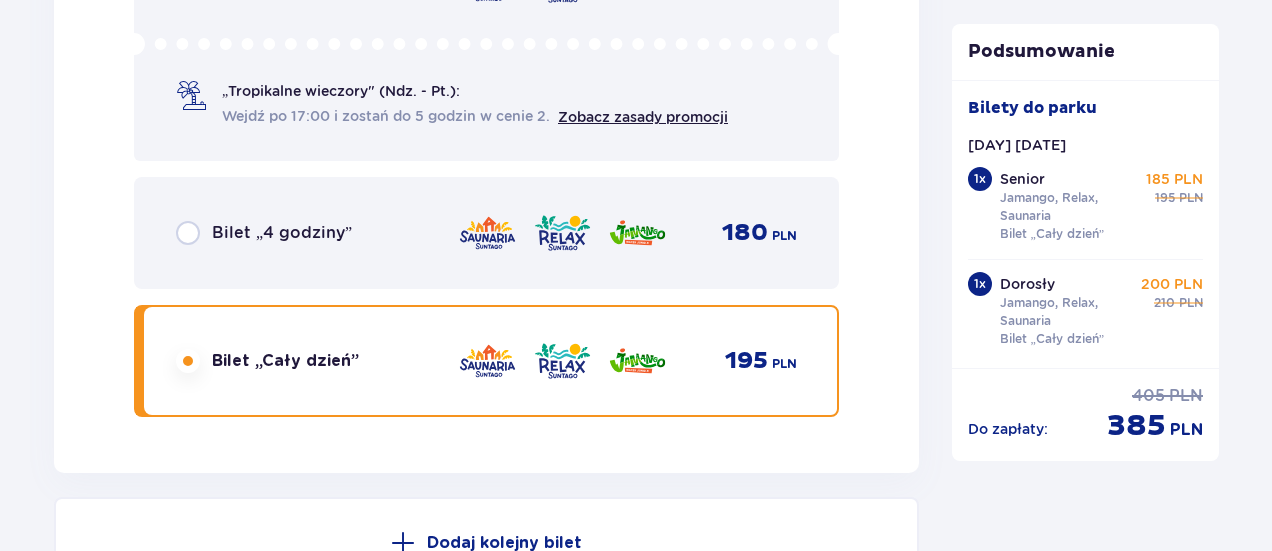 scroll, scrollTop: 3458, scrollLeft: 0, axis: vertical 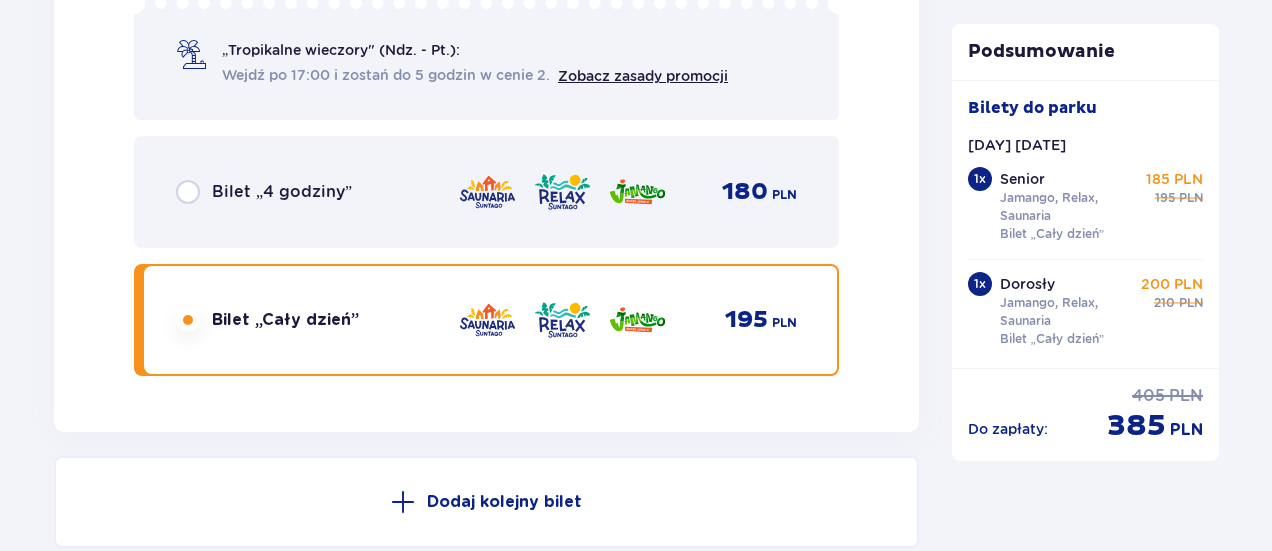 click at bounding box center (562, 320) 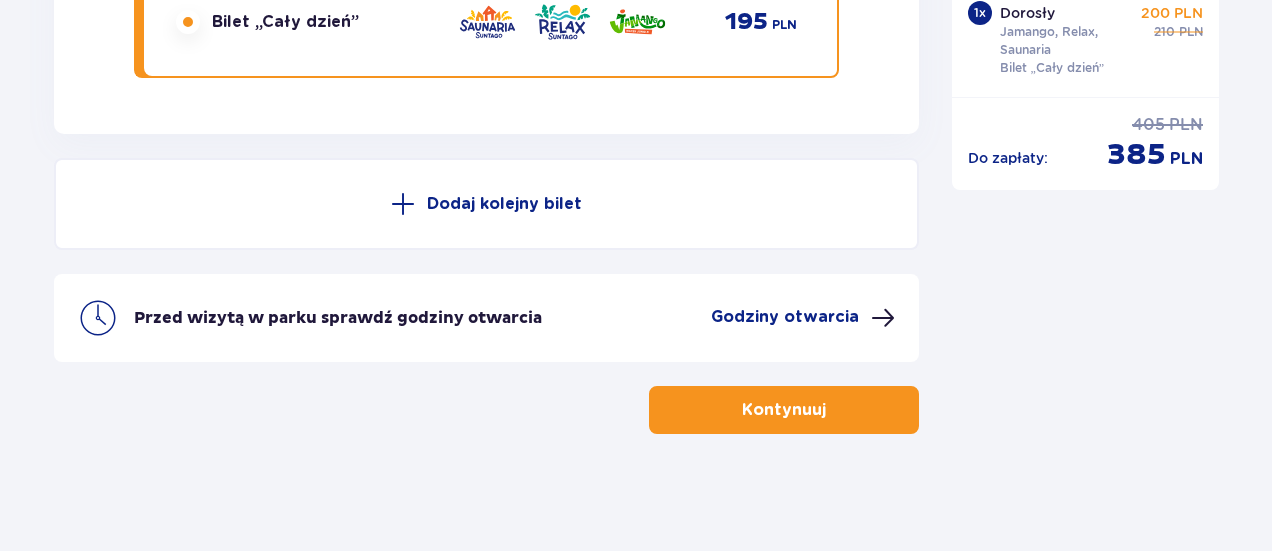 scroll, scrollTop: 3758, scrollLeft: 0, axis: vertical 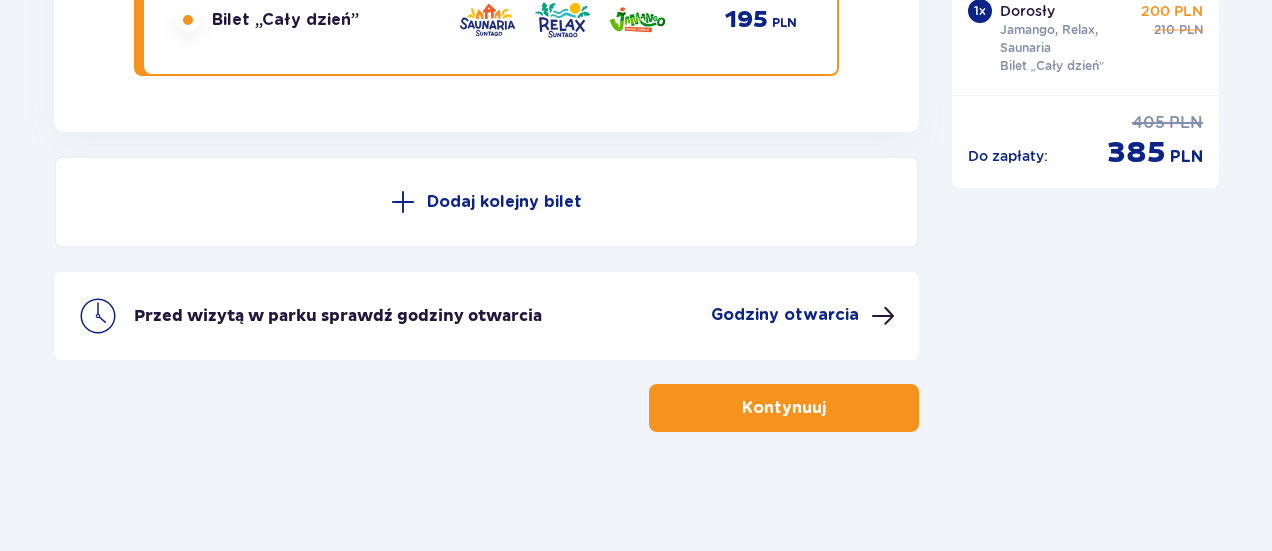 click on "Kontynuuj" at bounding box center (784, 408) 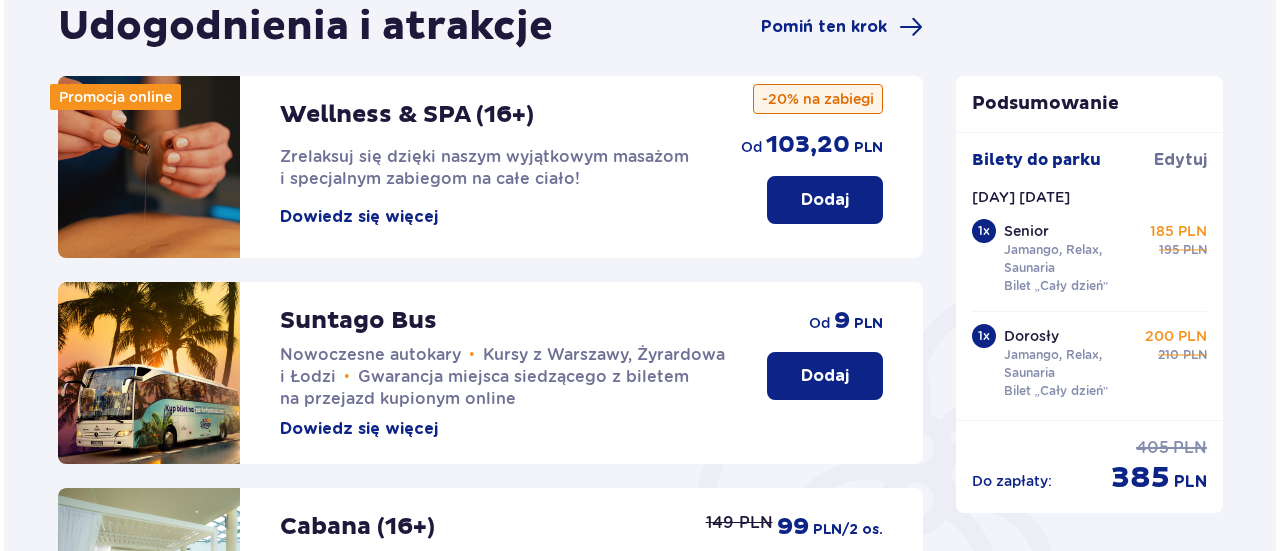 scroll, scrollTop: 204, scrollLeft: 0, axis: vertical 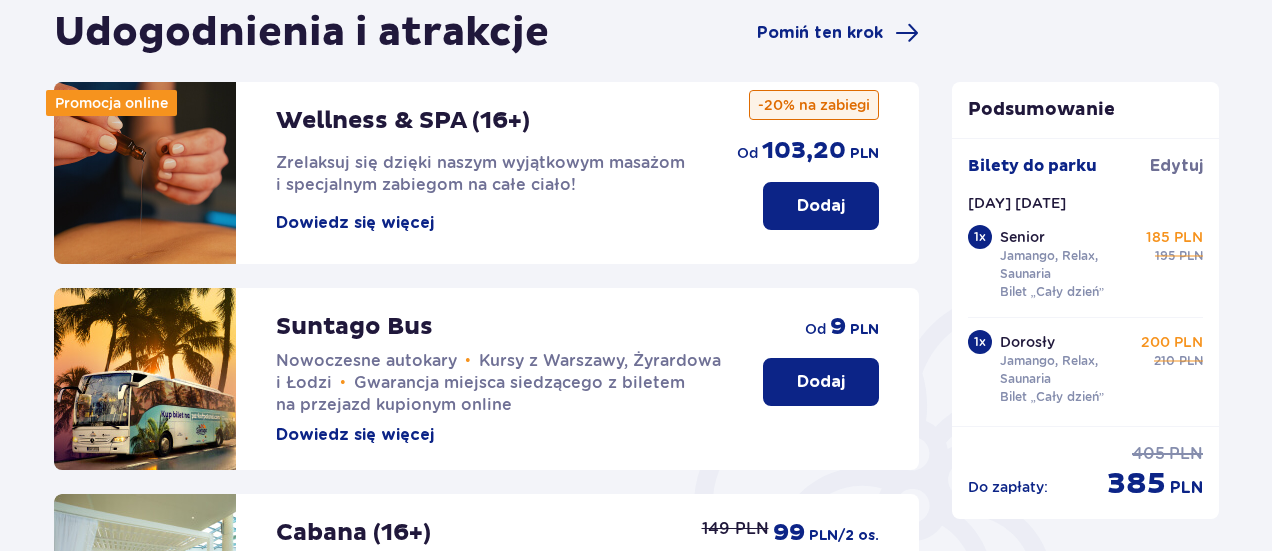 click on "Dowiedz się więcej" at bounding box center (355, 223) 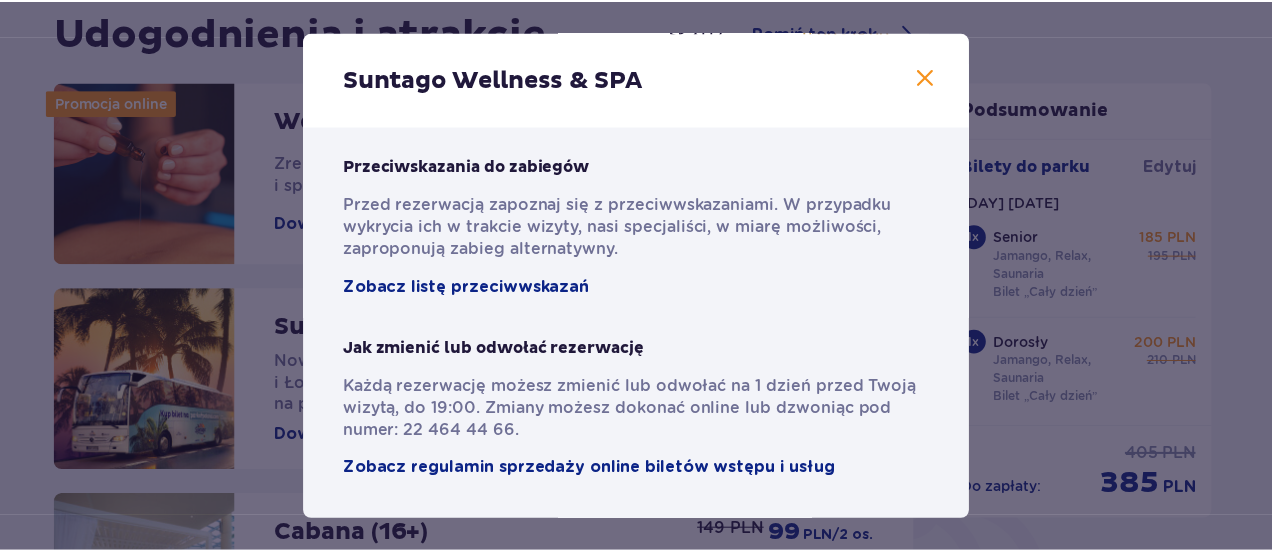 scroll, scrollTop: 1526, scrollLeft: 0, axis: vertical 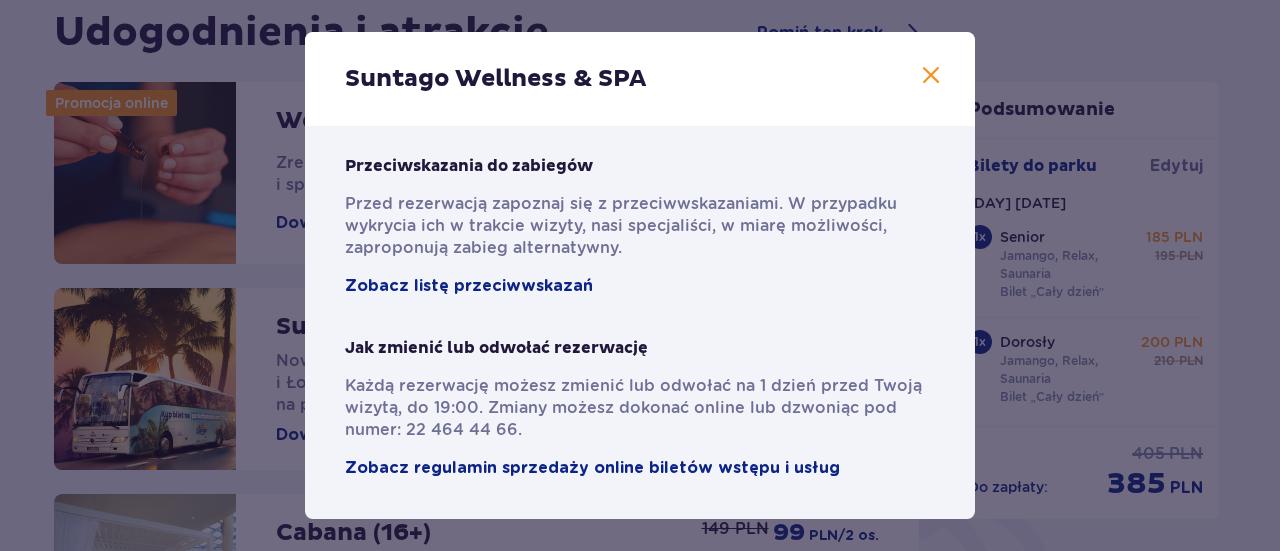 click at bounding box center [931, 76] 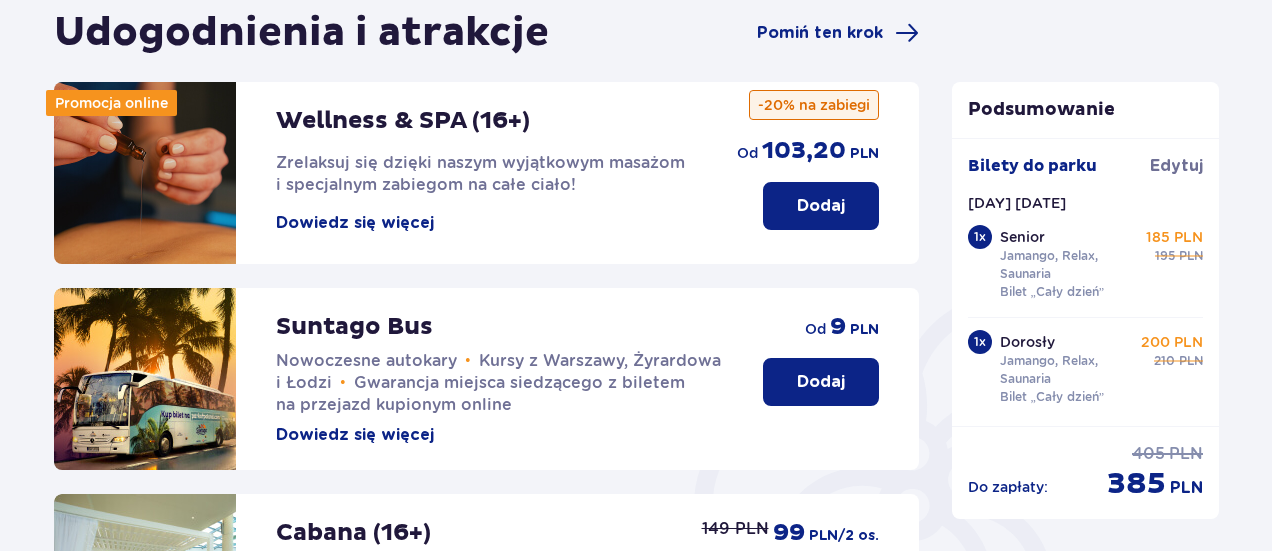 click on "Dodaj" at bounding box center [821, 206] 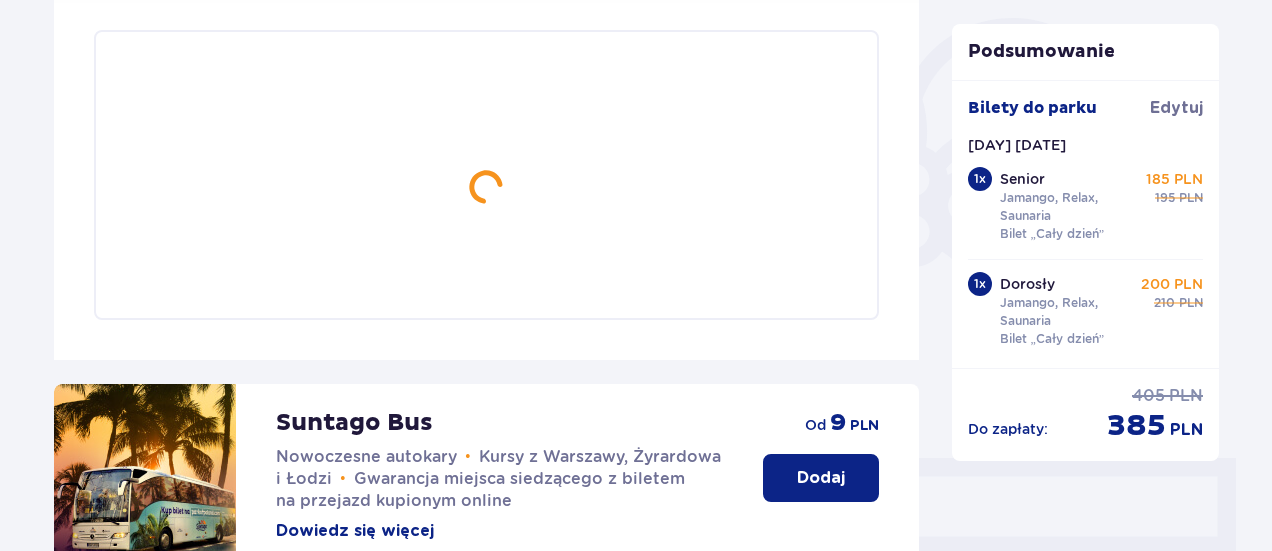 scroll, scrollTop: 484, scrollLeft: 0, axis: vertical 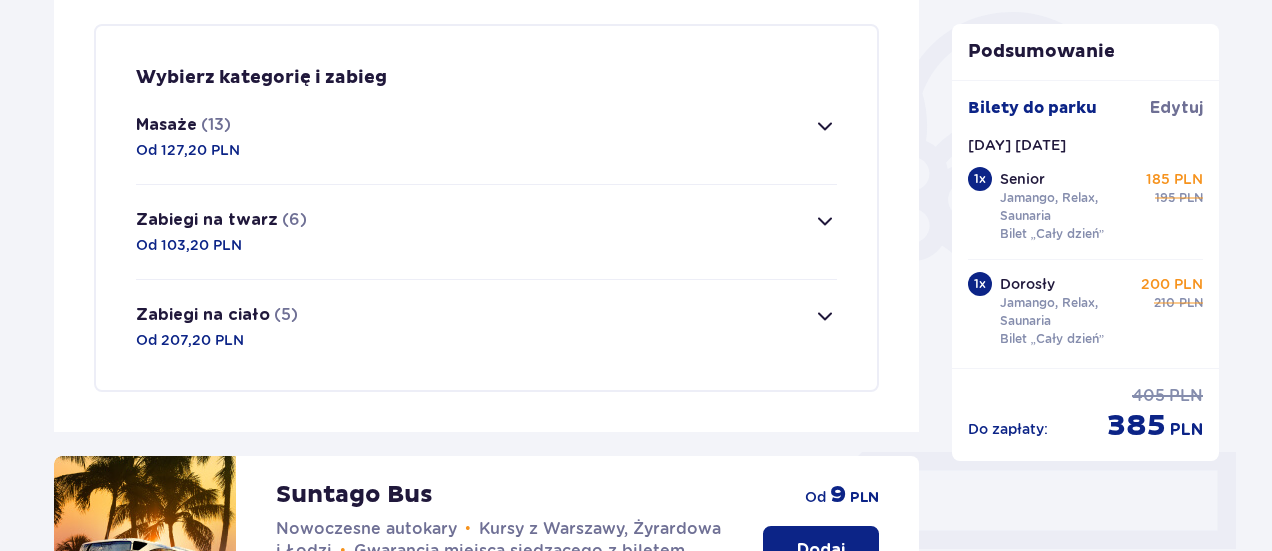 click at bounding box center (825, 126) 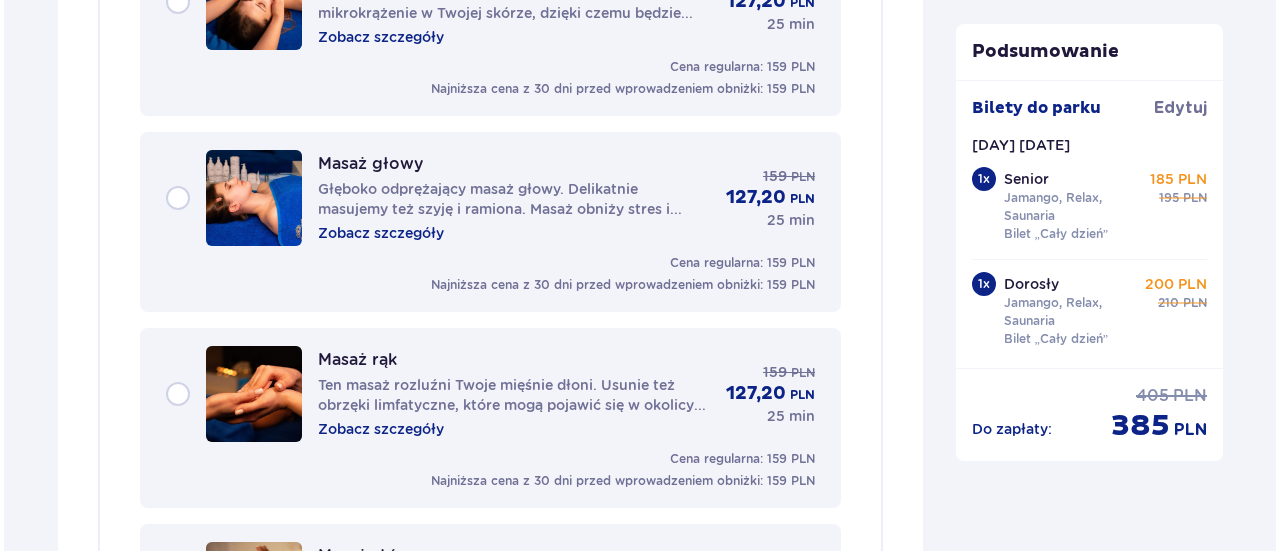 scroll, scrollTop: 2674, scrollLeft: 0, axis: vertical 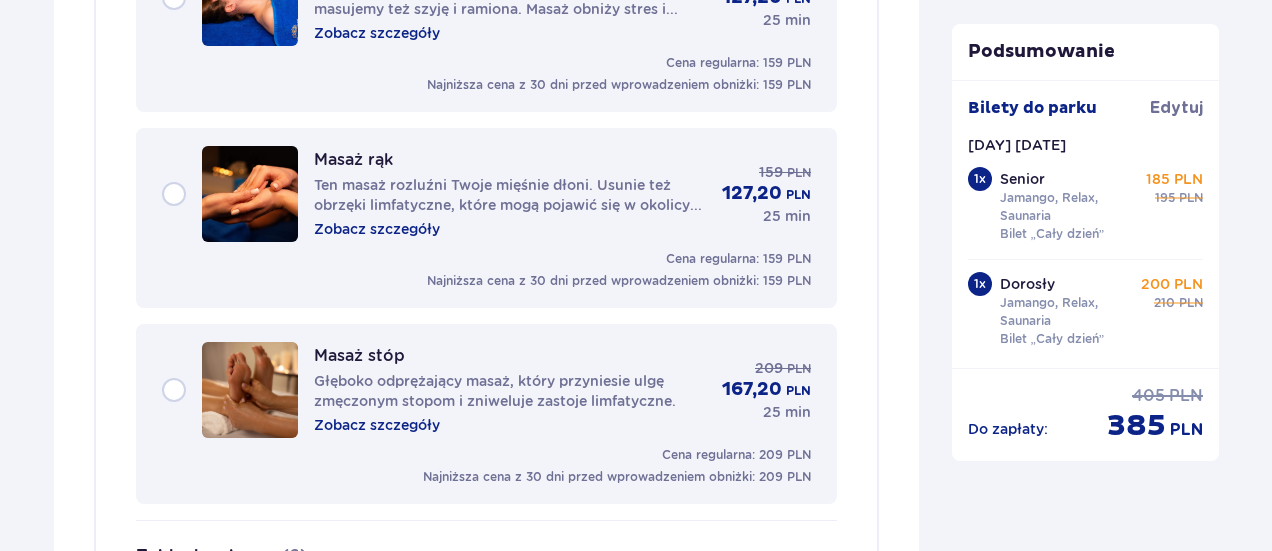 click on "Zobacz szczegóły" at bounding box center (377, 425) 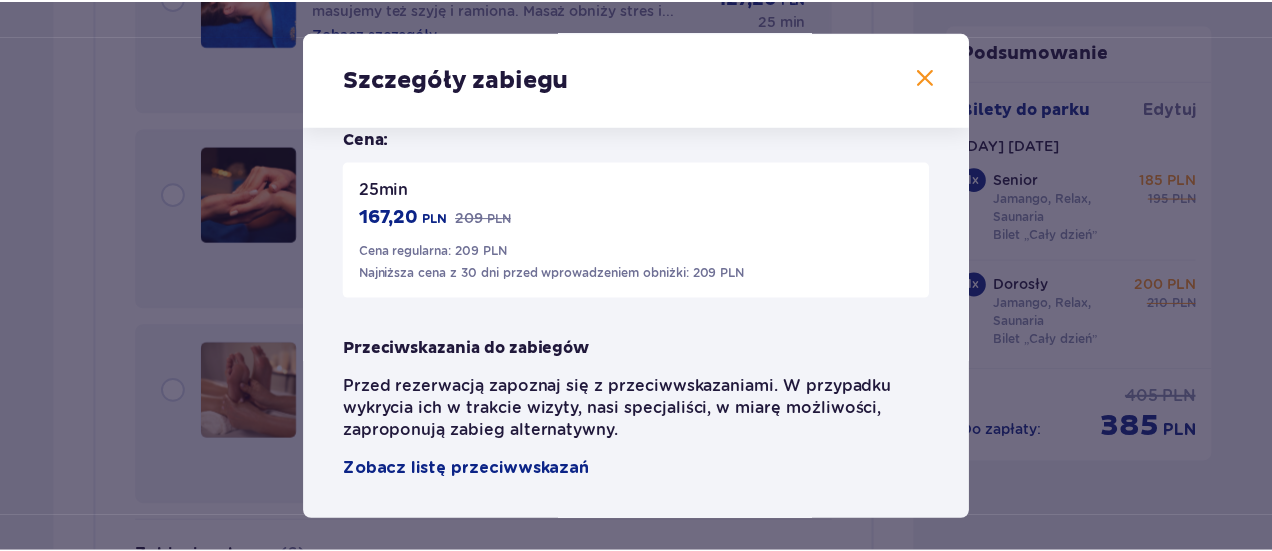 scroll, scrollTop: 440, scrollLeft: 0, axis: vertical 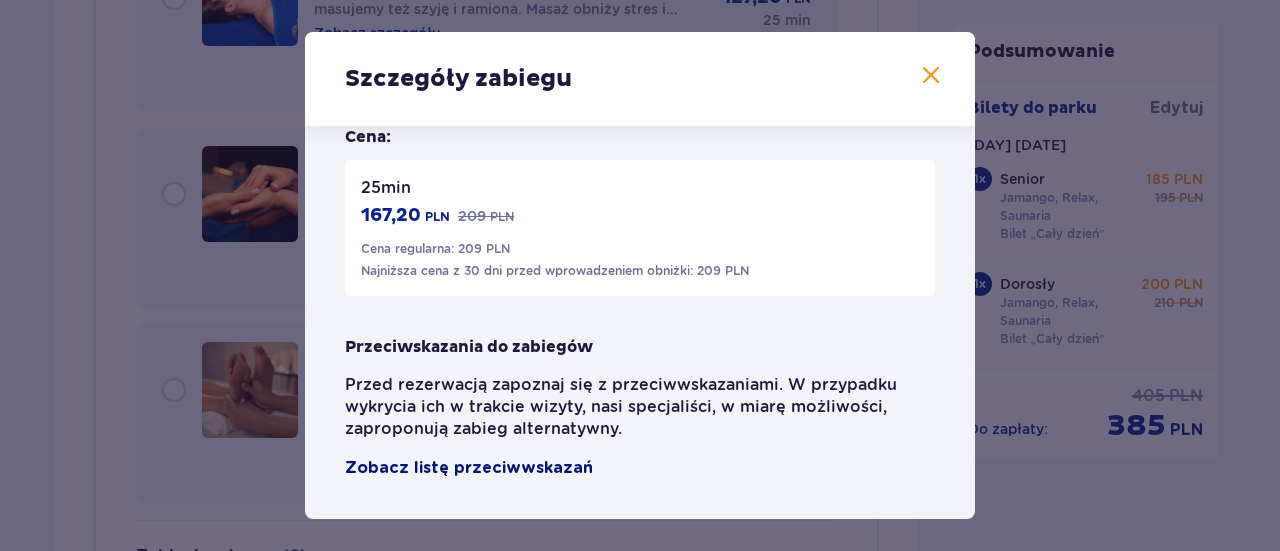 click on "Zobacz listę przeciwwskazań" at bounding box center [469, 468] 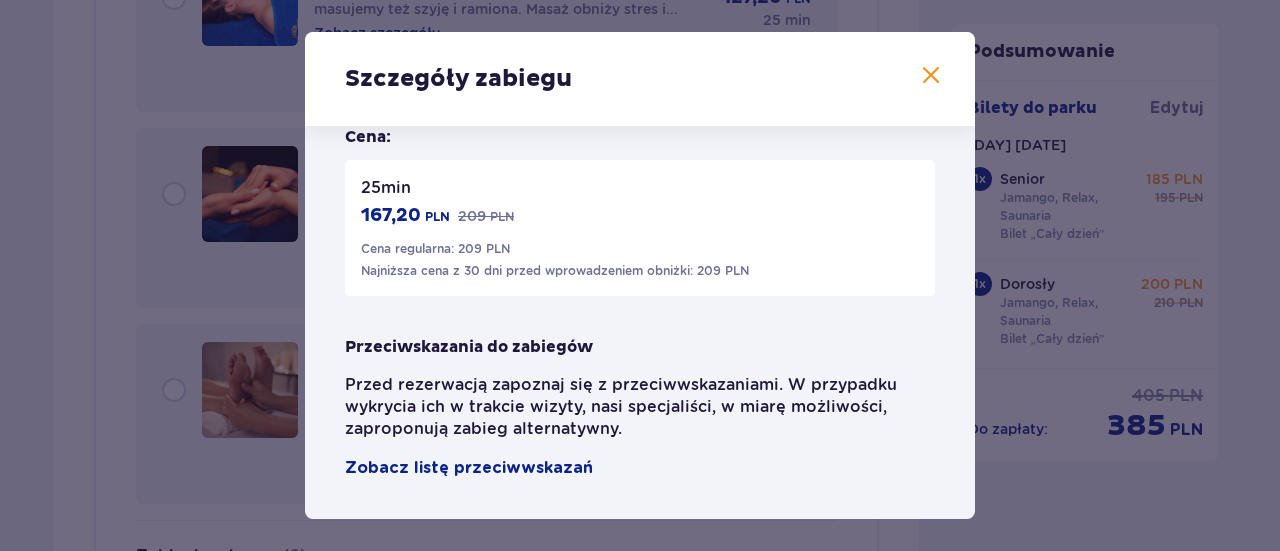 click at bounding box center (931, 76) 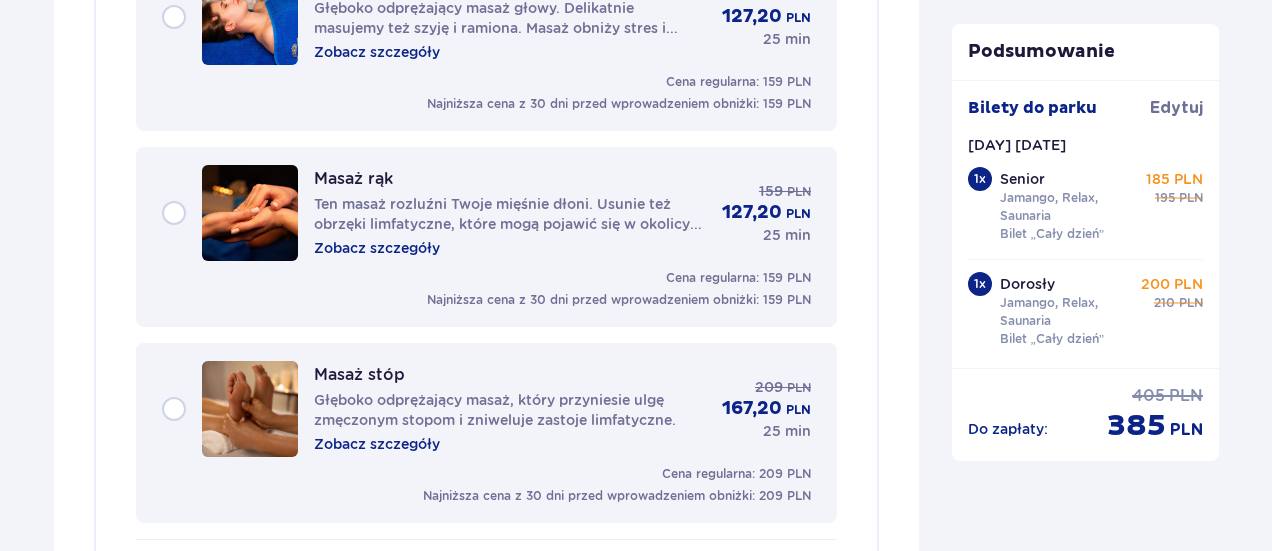scroll, scrollTop: 2674, scrollLeft: 0, axis: vertical 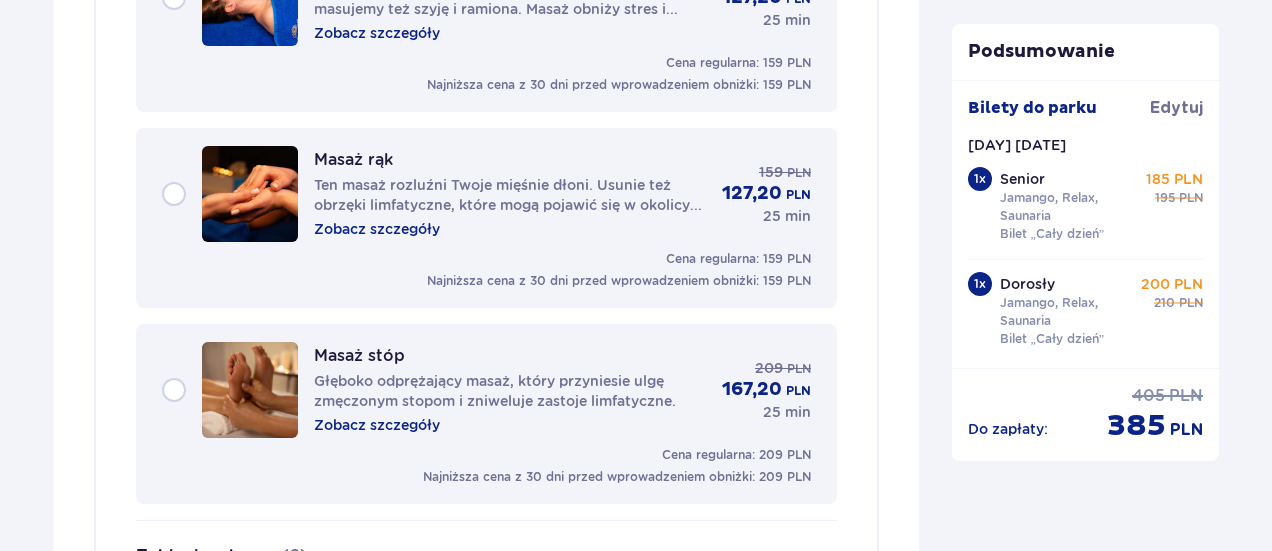 click on "Masaż stóp Głęboko odprężający masaż, który przyniesie ulgę zmęczonym stopom i zniweluje zastoje limfatyczne. Zobacz szczegóły 209 PLN 167,20 PLN 25 min" at bounding box center [486, 390] 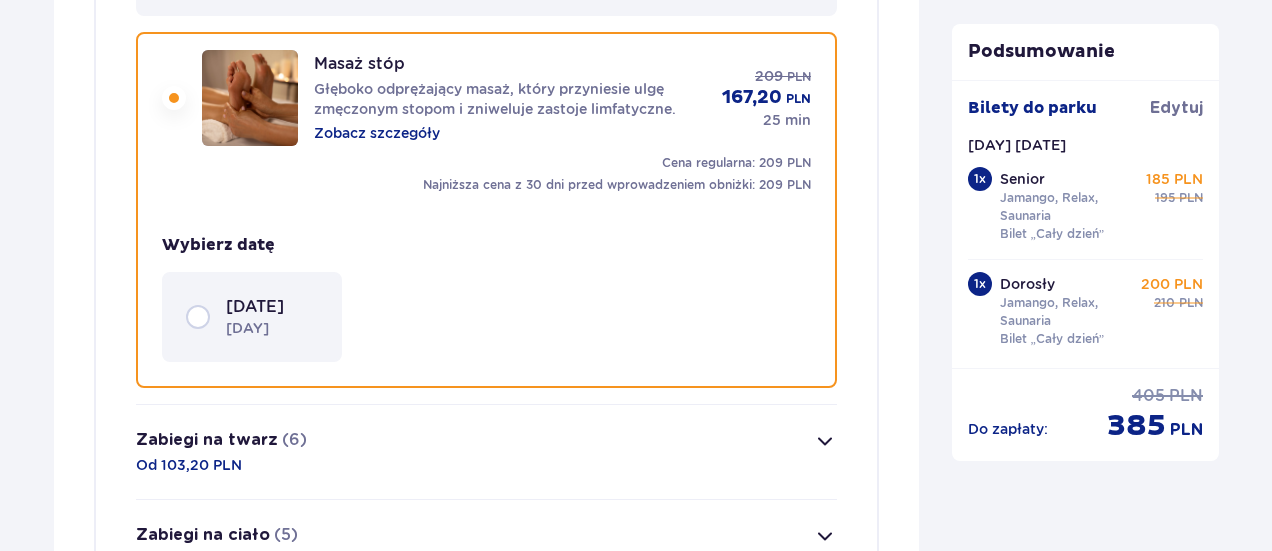 scroll, scrollTop: 2974, scrollLeft: 0, axis: vertical 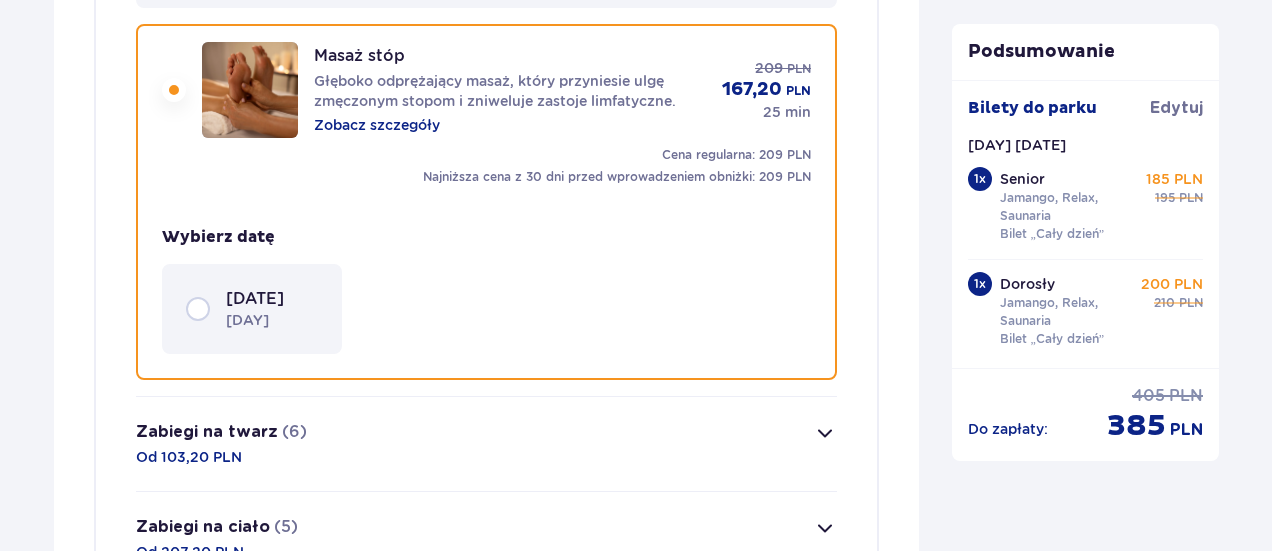 click on "[DATE] [DAY]" at bounding box center (252, 309) 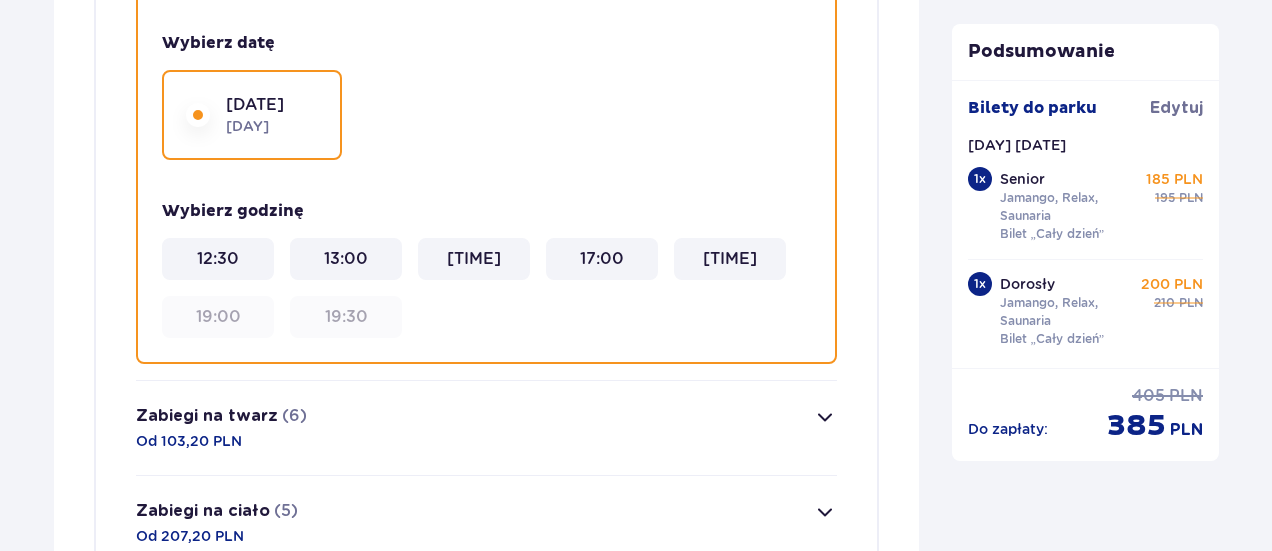 scroll, scrollTop: 3174, scrollLeft: 0, axis: vertical 